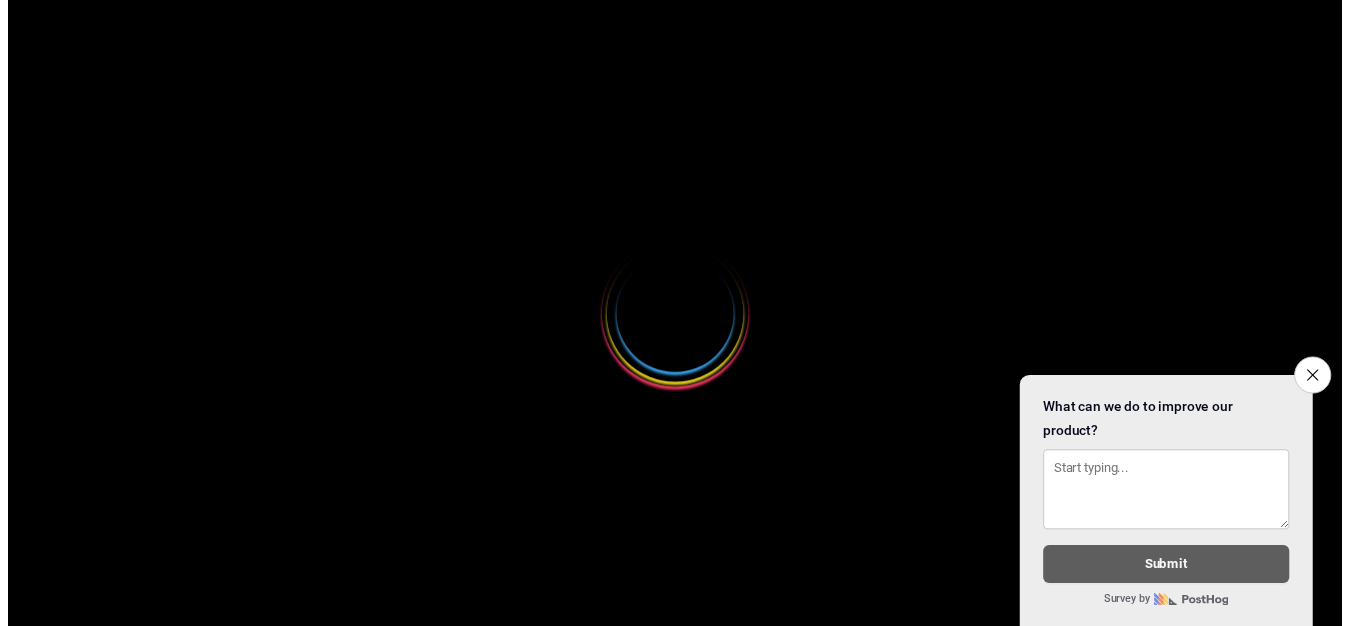 scroll, scrollTop: 0, scrollLeft: 0, axis: both 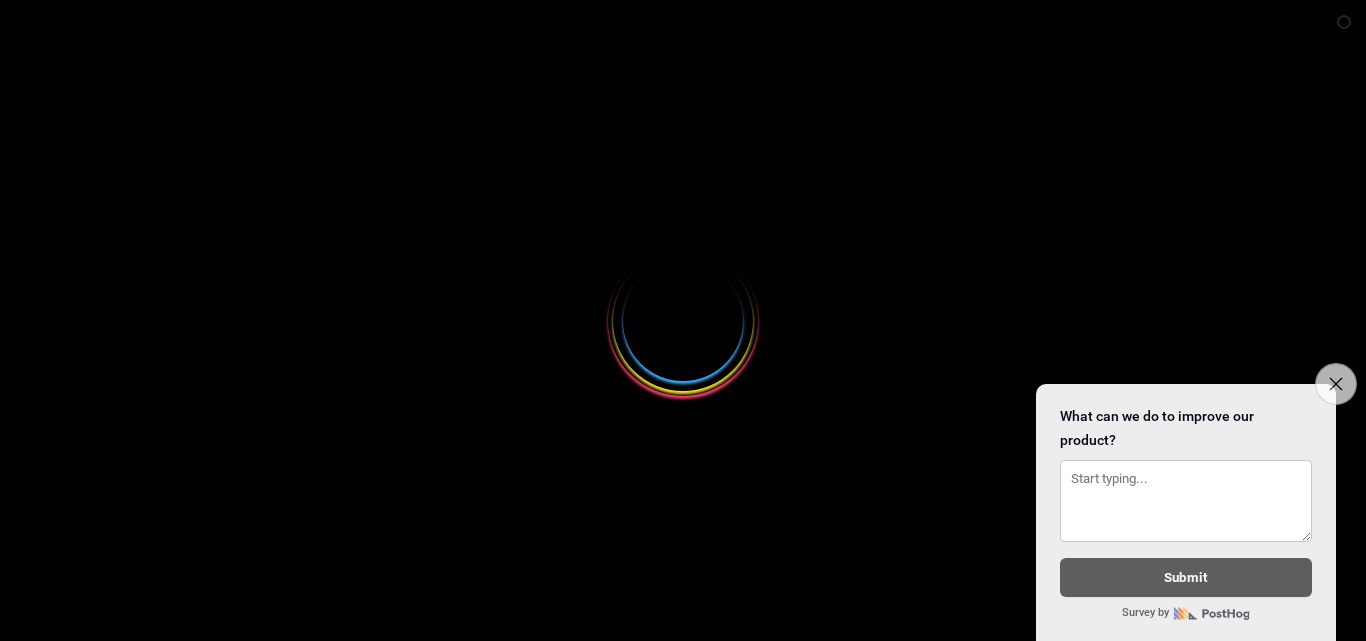 click on "Close survey" 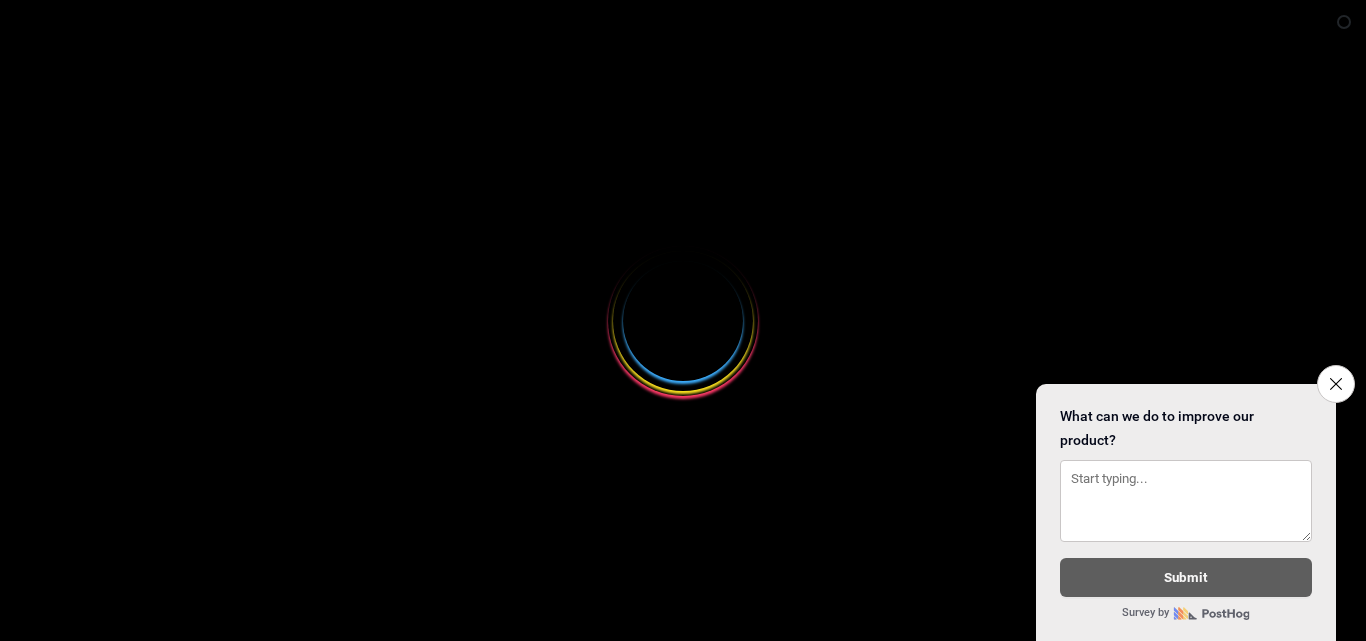 select 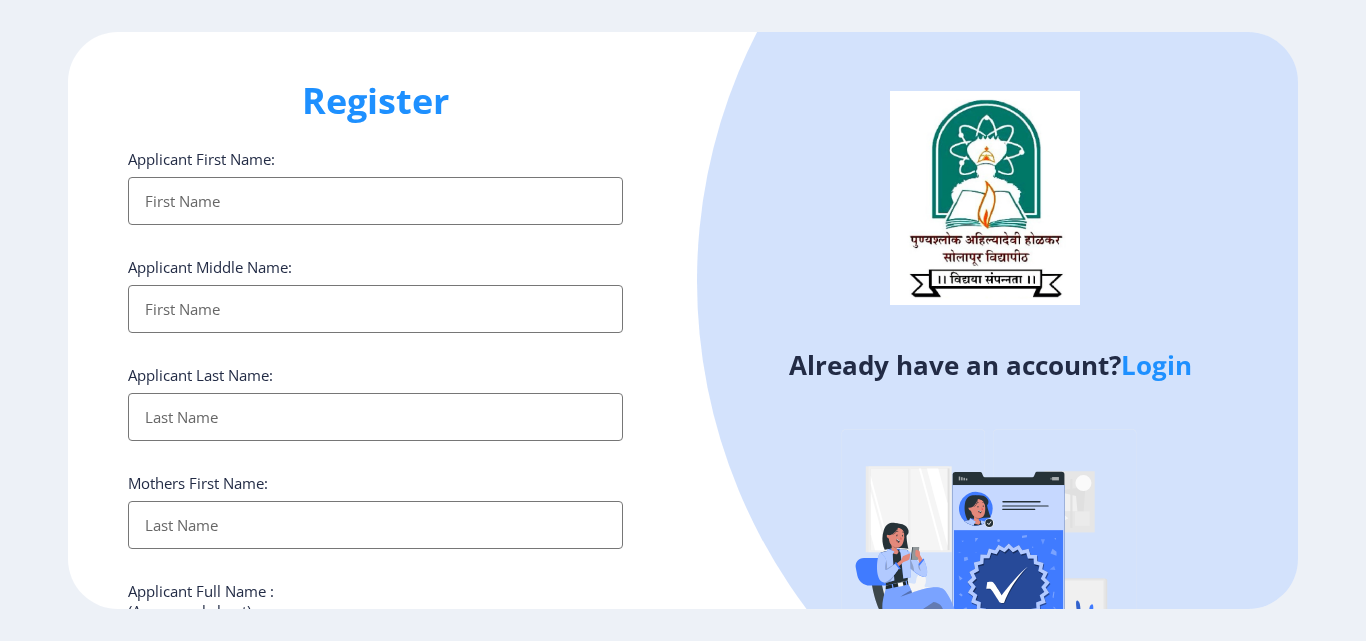 scroll, scrollTop: 0, scrollLeft: 0, axis: both 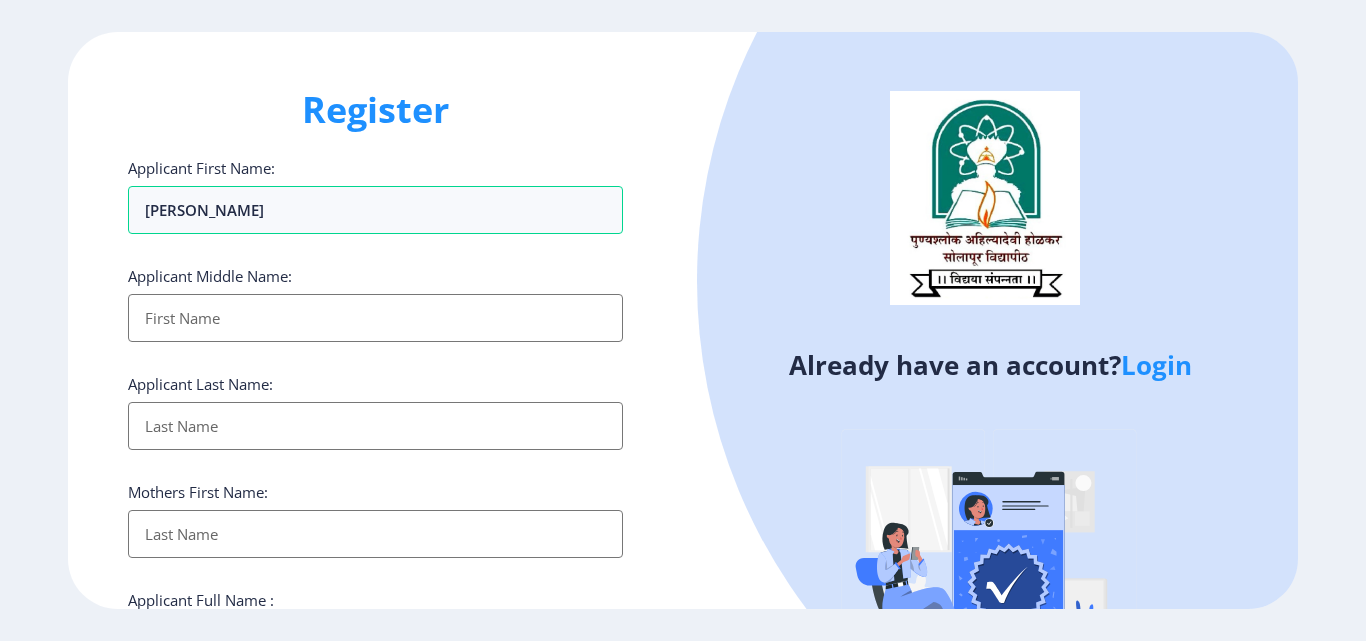 type on "[PERSON_NAME]" 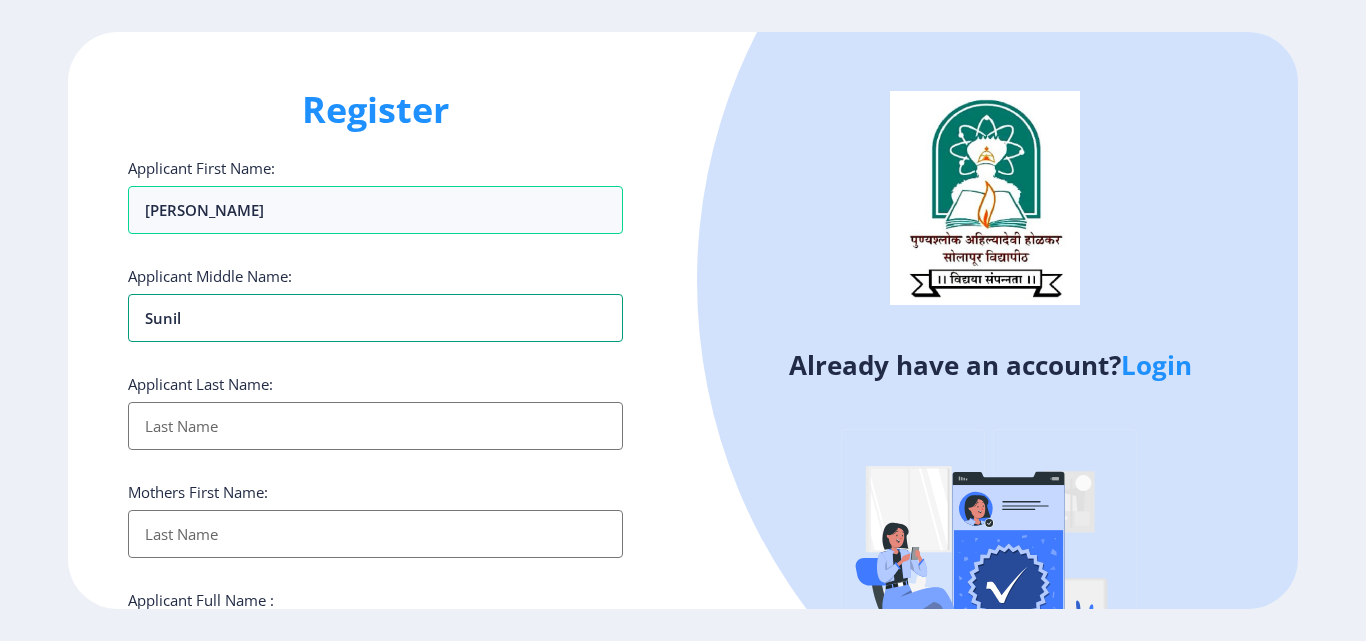 type on "Sunil" 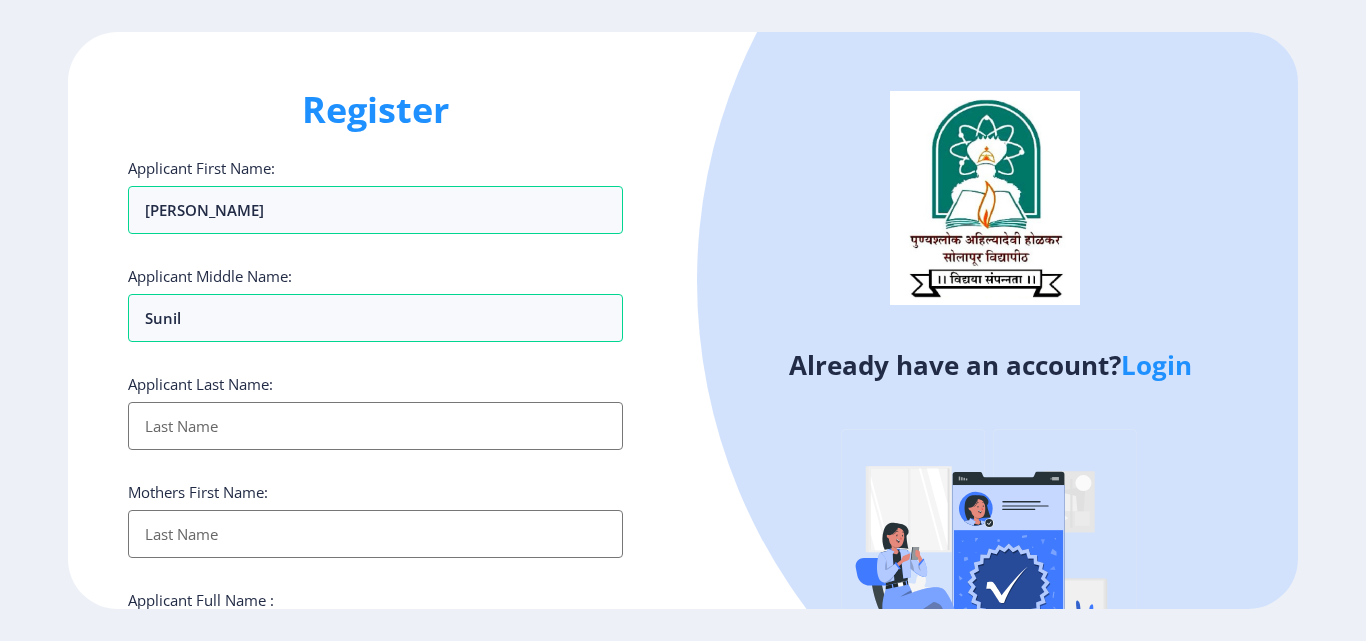 click on "Applicant First Name:" at bounding box center [375, 426] 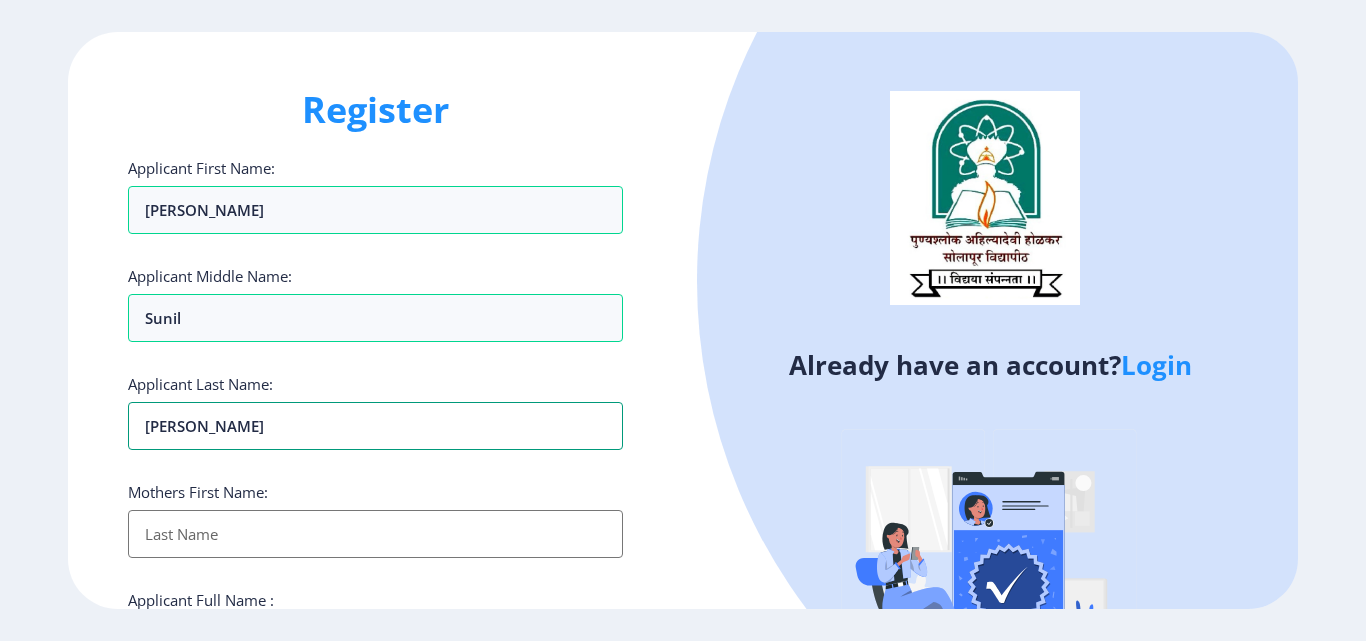 type on "[PERSON_NAME]" 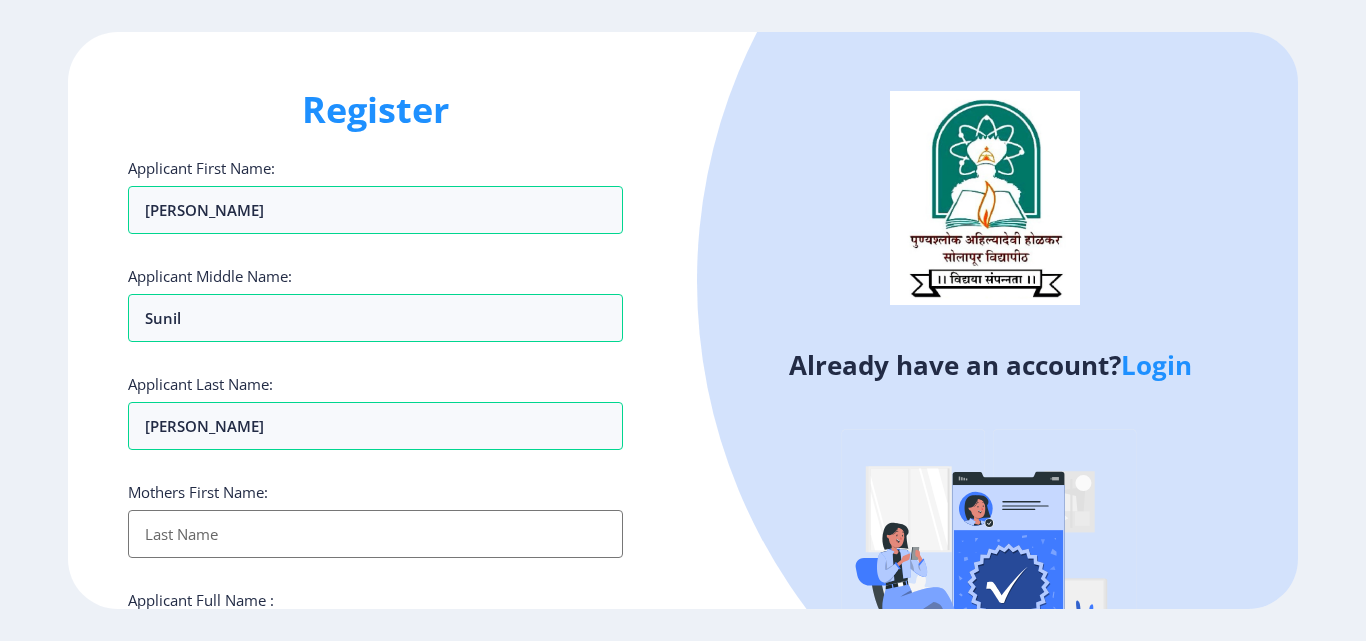 click on "Applicant First Name:" at bounding box center [375, 534] 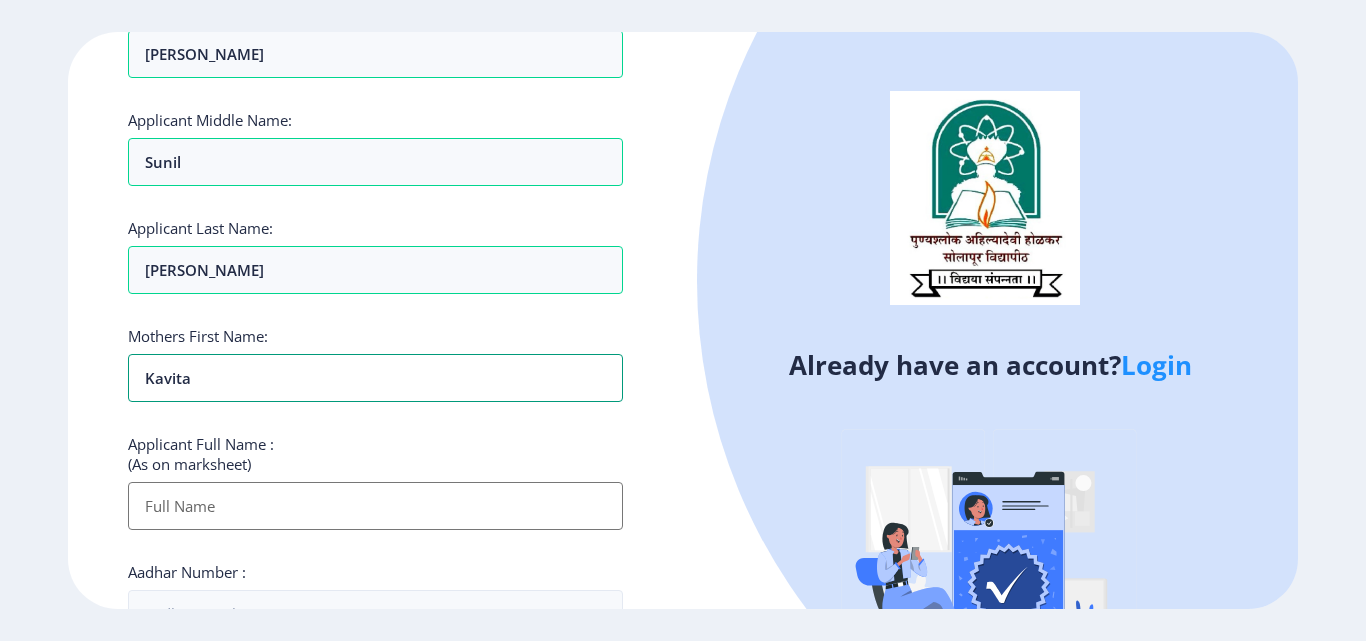 scroll, scrollTop: 333, scrollLeft: 0, axis: vertical 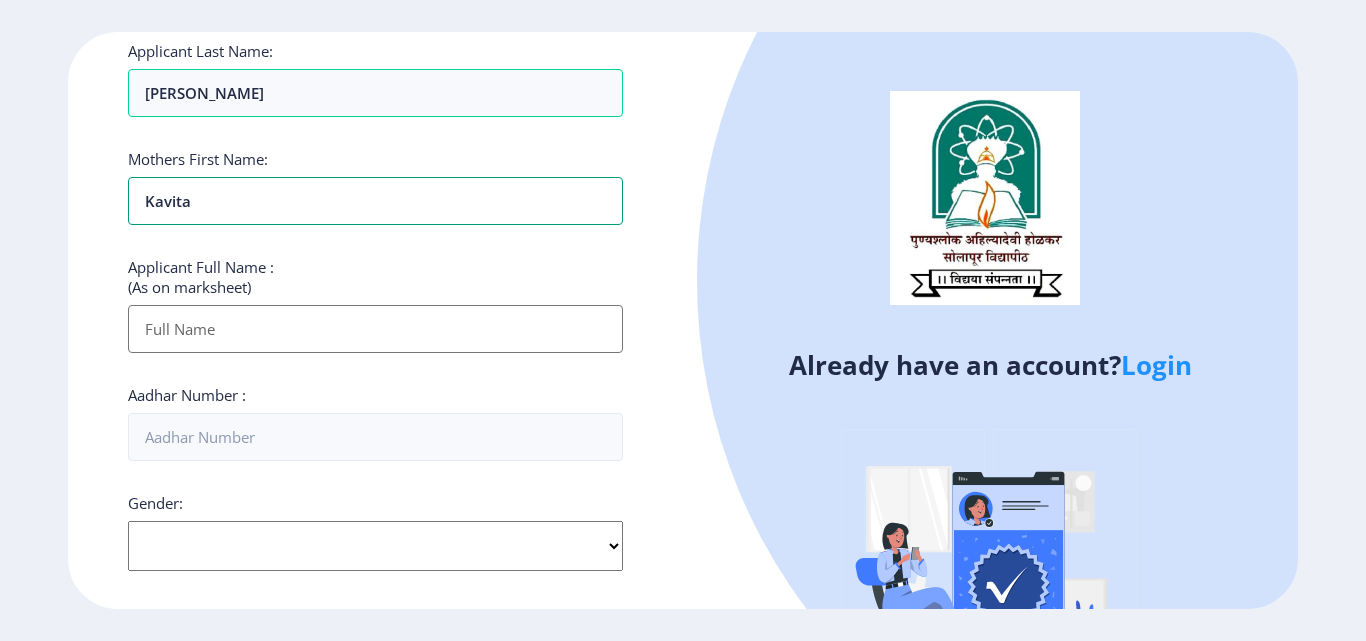 type on "Kavita" 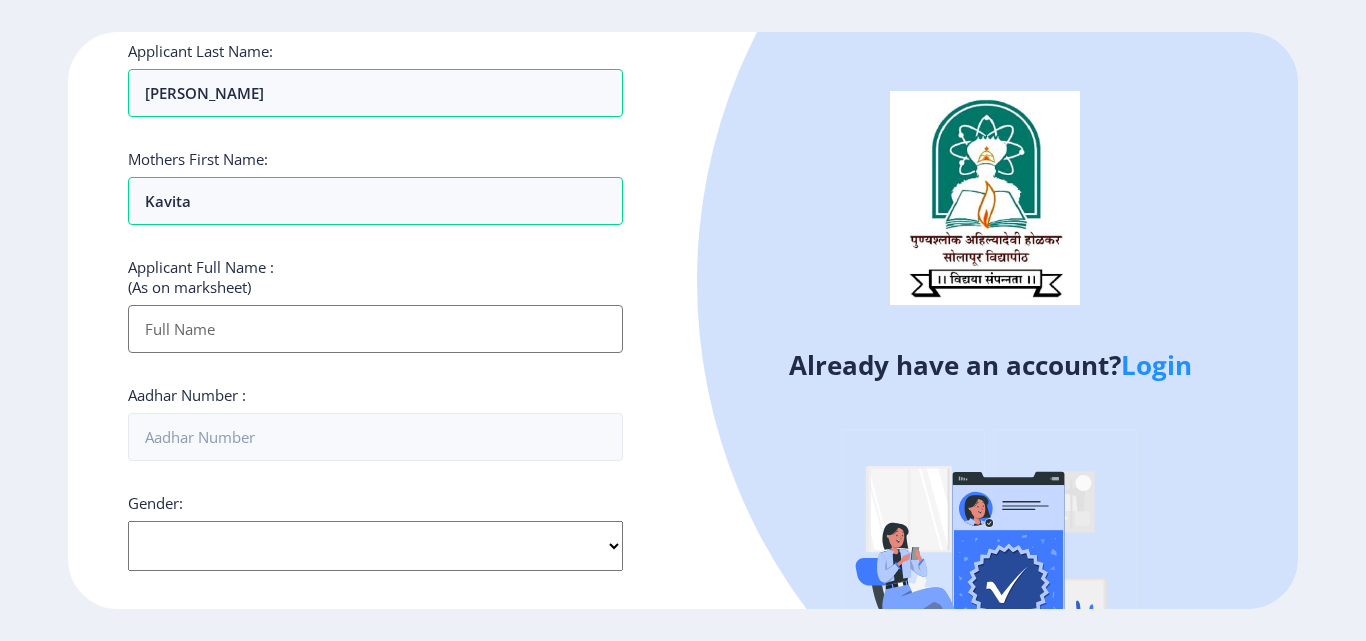 click on "Applicant First Name:" at bounding box center [375, 329] 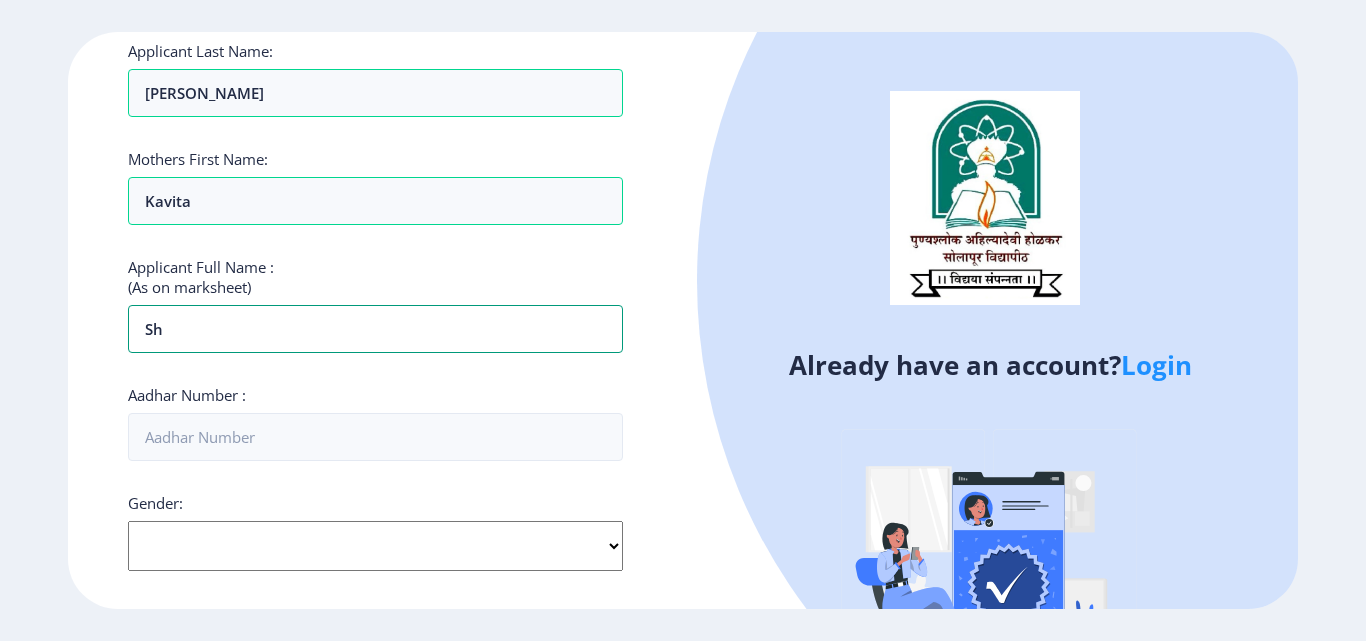 type on "S" 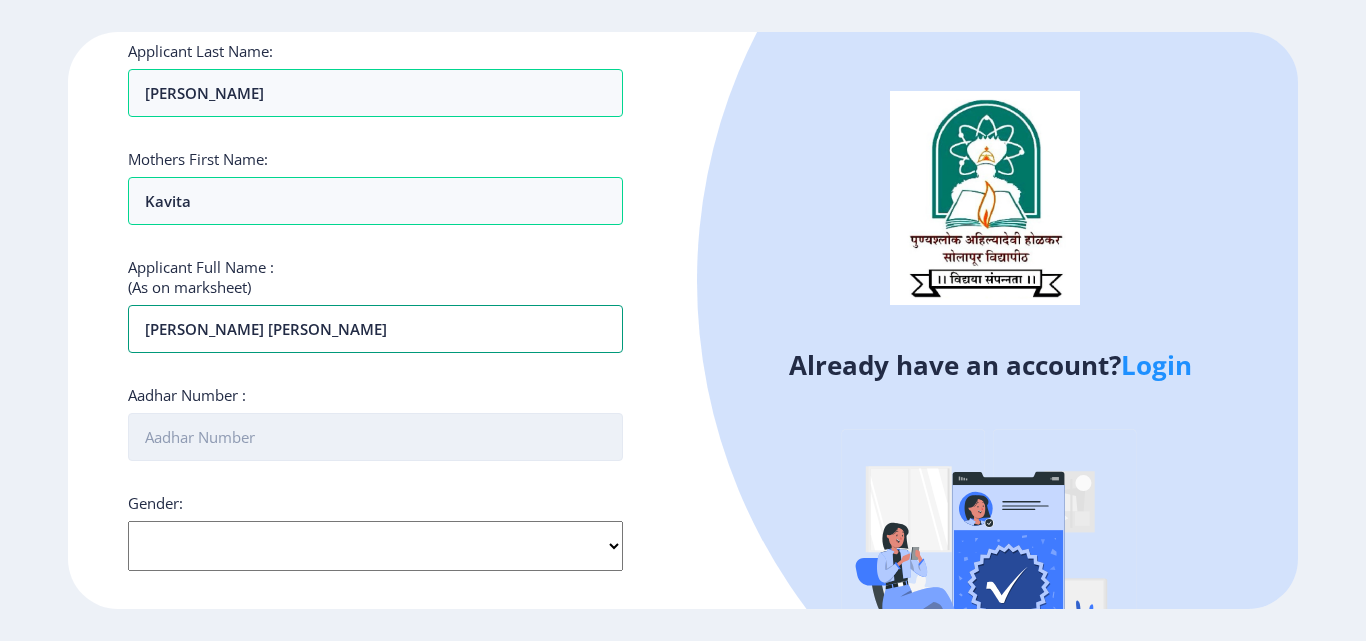 type on "[PERSON_NAME] [PERSON_NAME]" 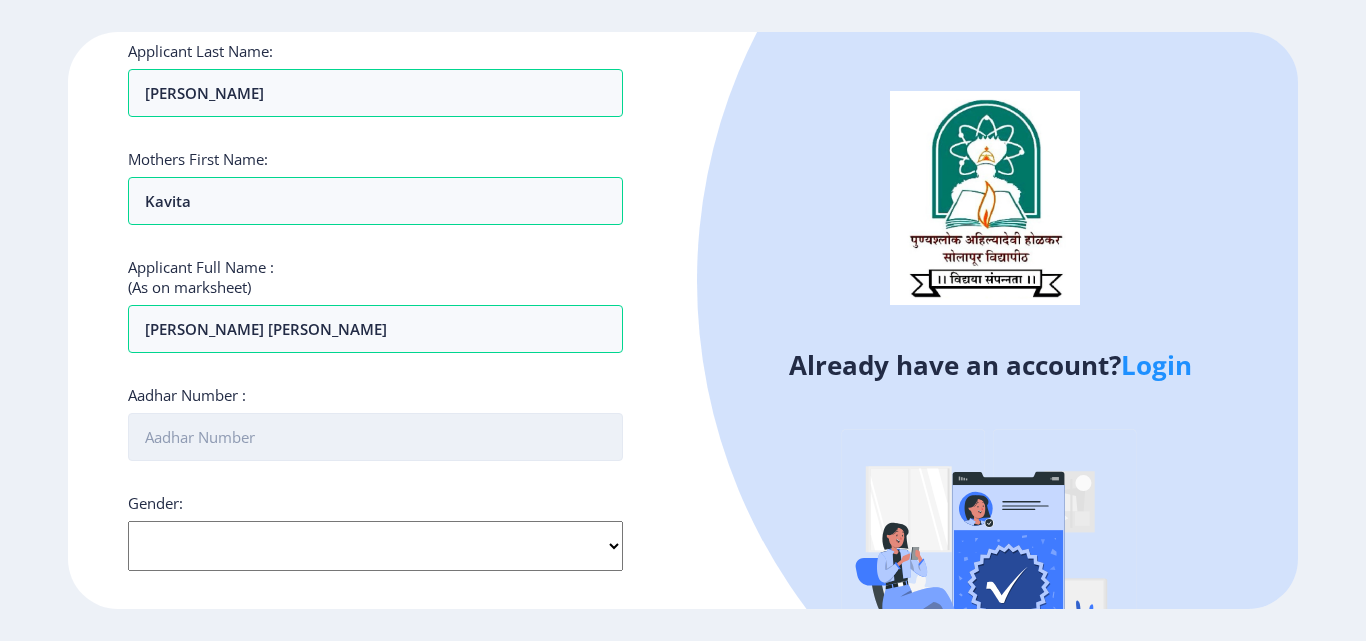 click on "Aadhar Number :" at bounding box center [375, 437] 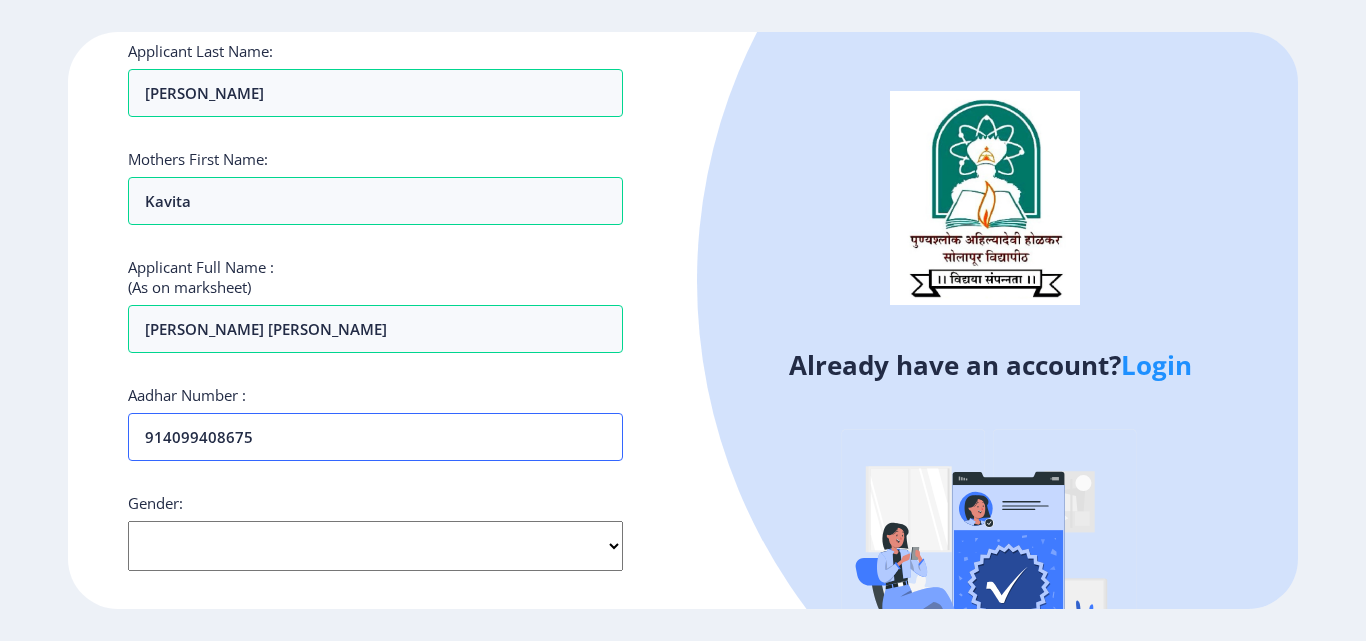 type on "914099408675" 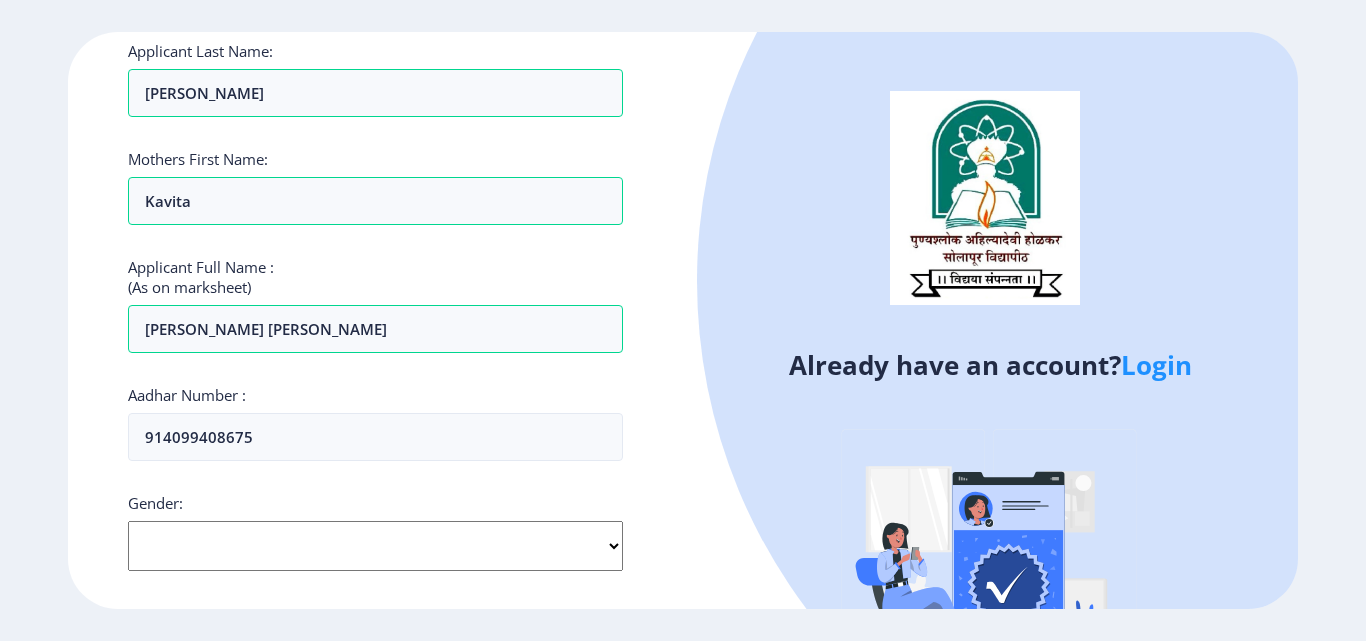 click on "Select Gender [DEMOGRAPHIC_DATA] [DEMOGRAPHIC_DATA] Other" 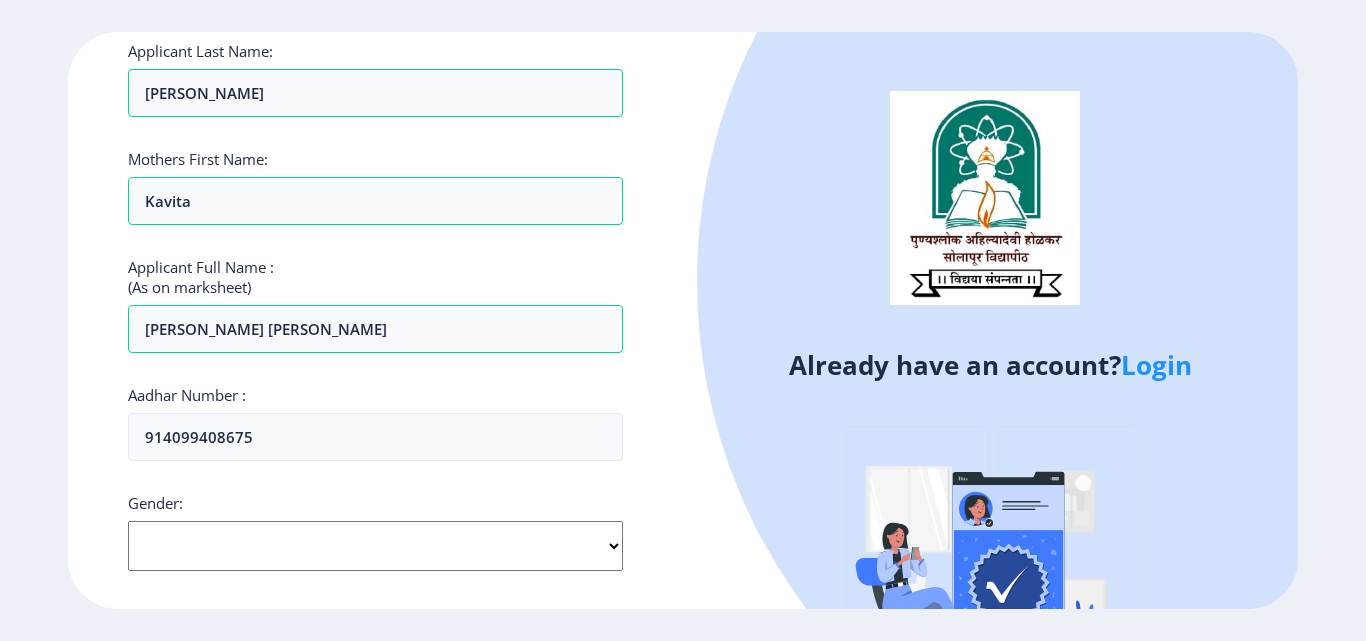 select on "[DEMOGRAPHIC_DATA]" 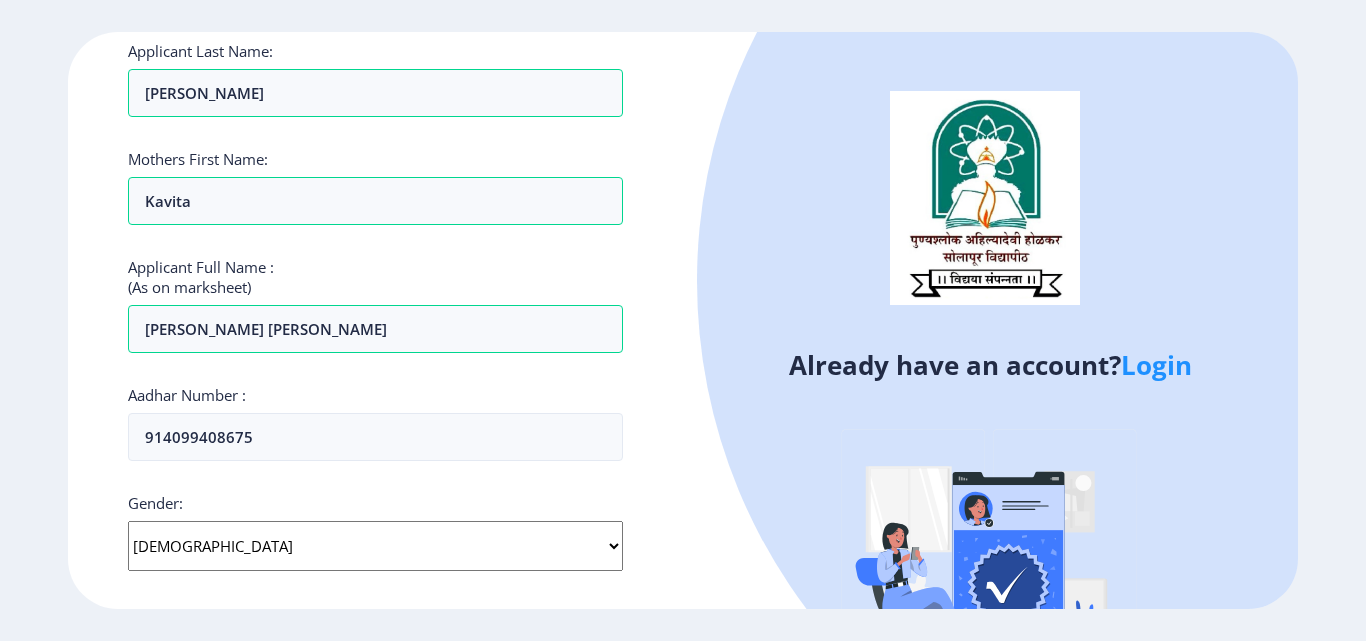 click on "Select Gender [DEMOGRAPHIC_DATA] [DEMOGRAPHIC_DATA] Other" 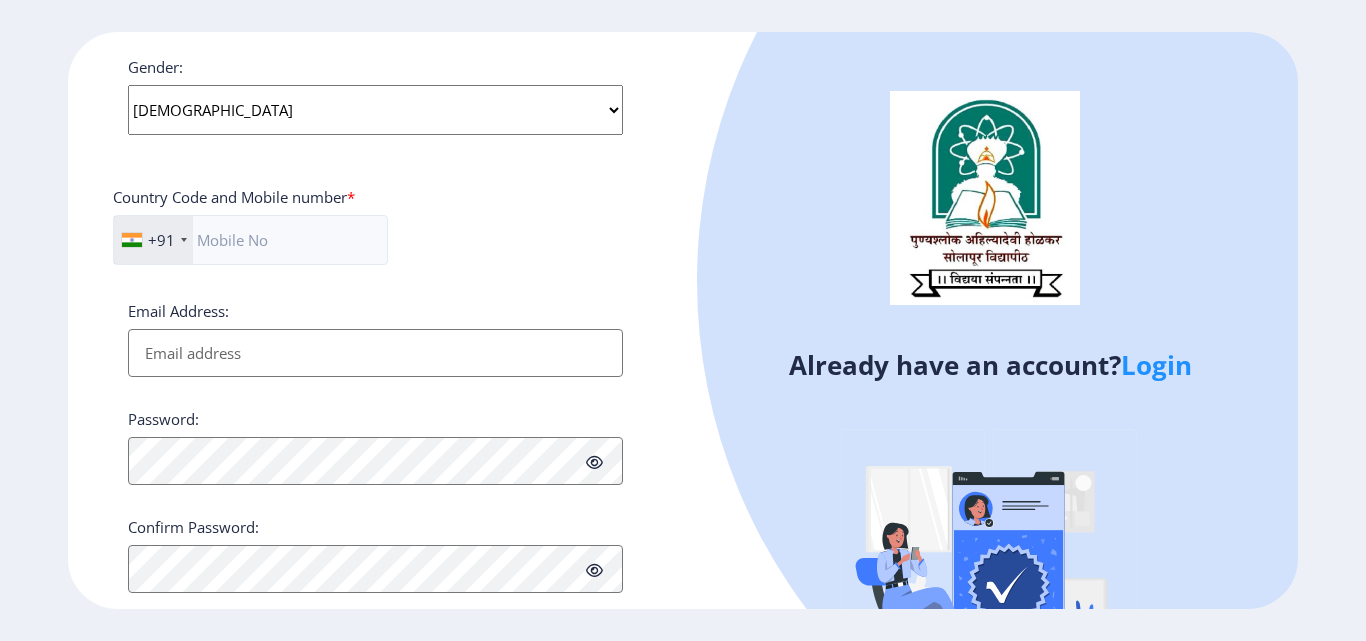 scroll, scrollTop: 815, scrollLeft: 0, axis: vertical 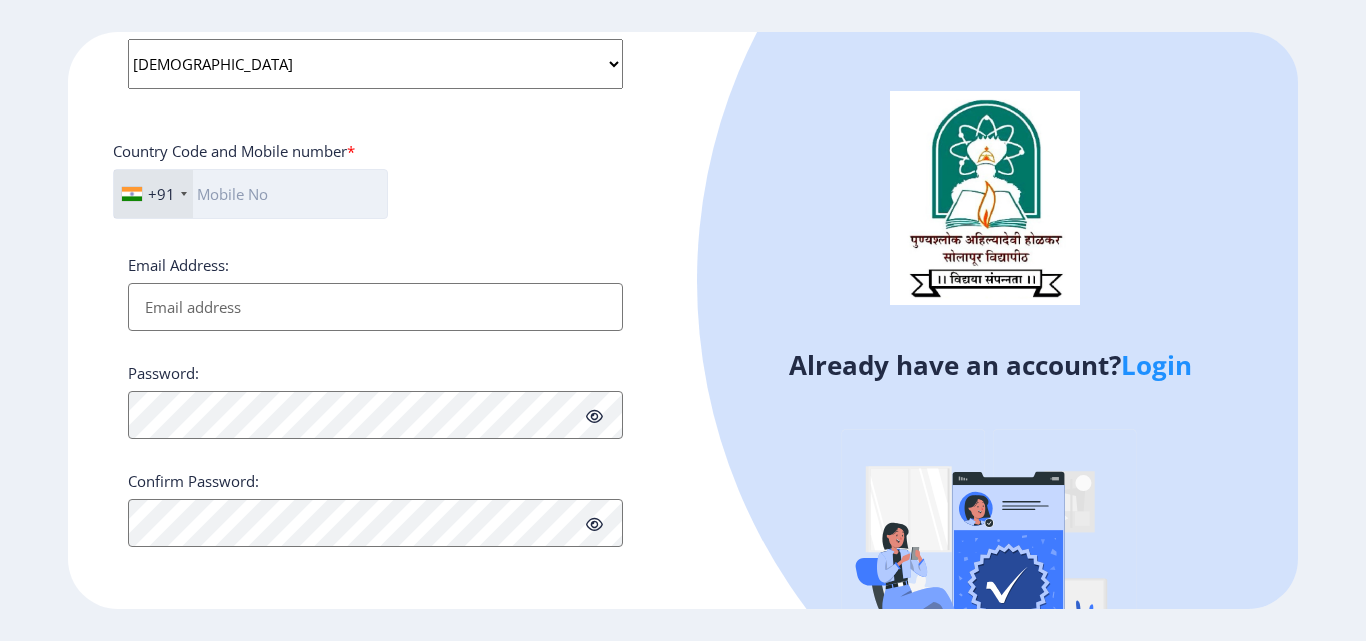 click 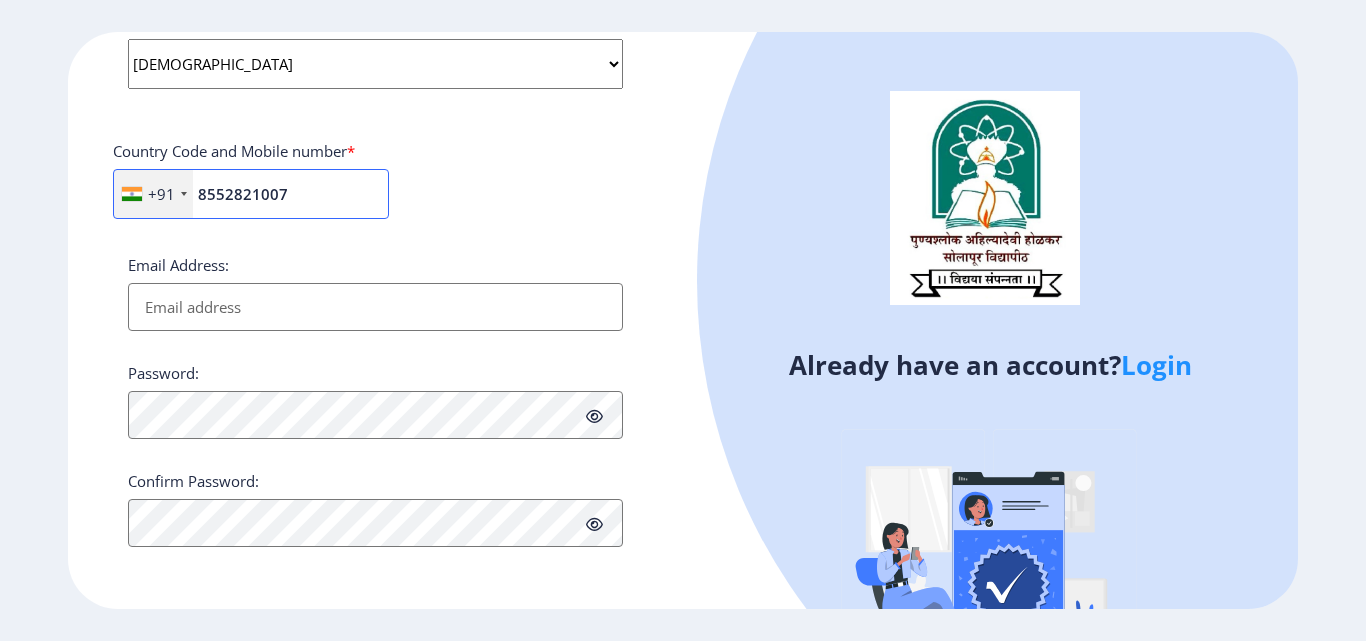 type on "8552821007" 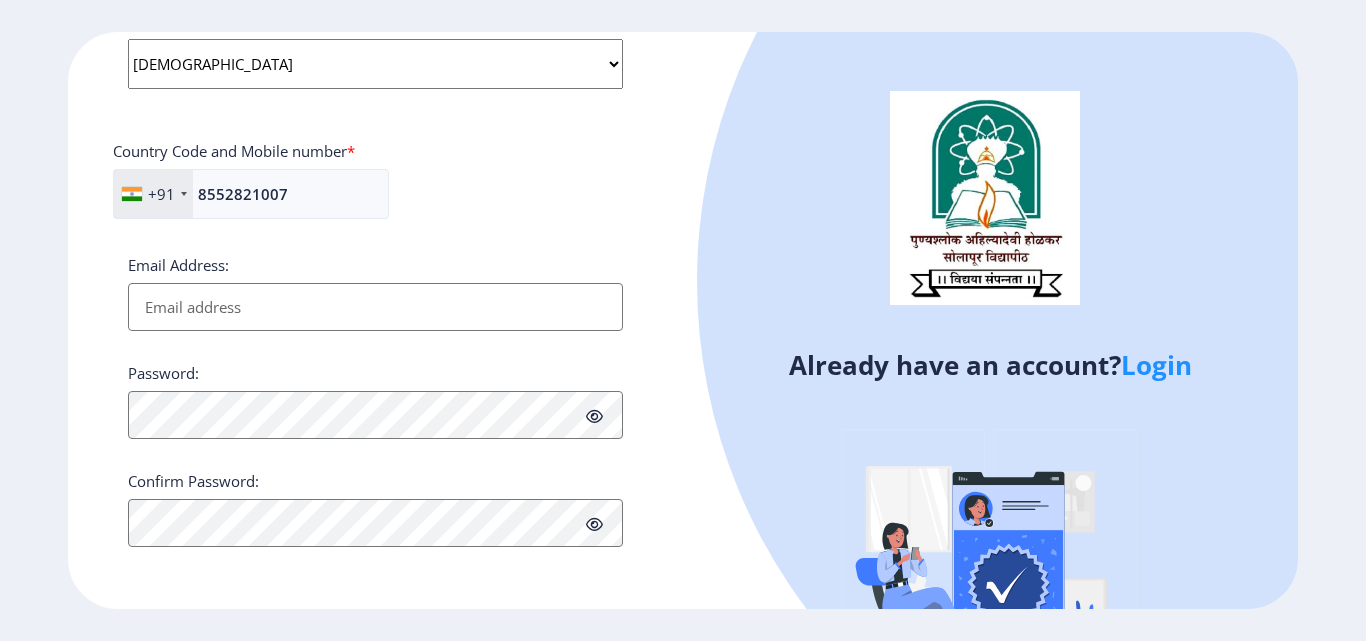 click on "Email Address:" at bounding box center (375, 307) 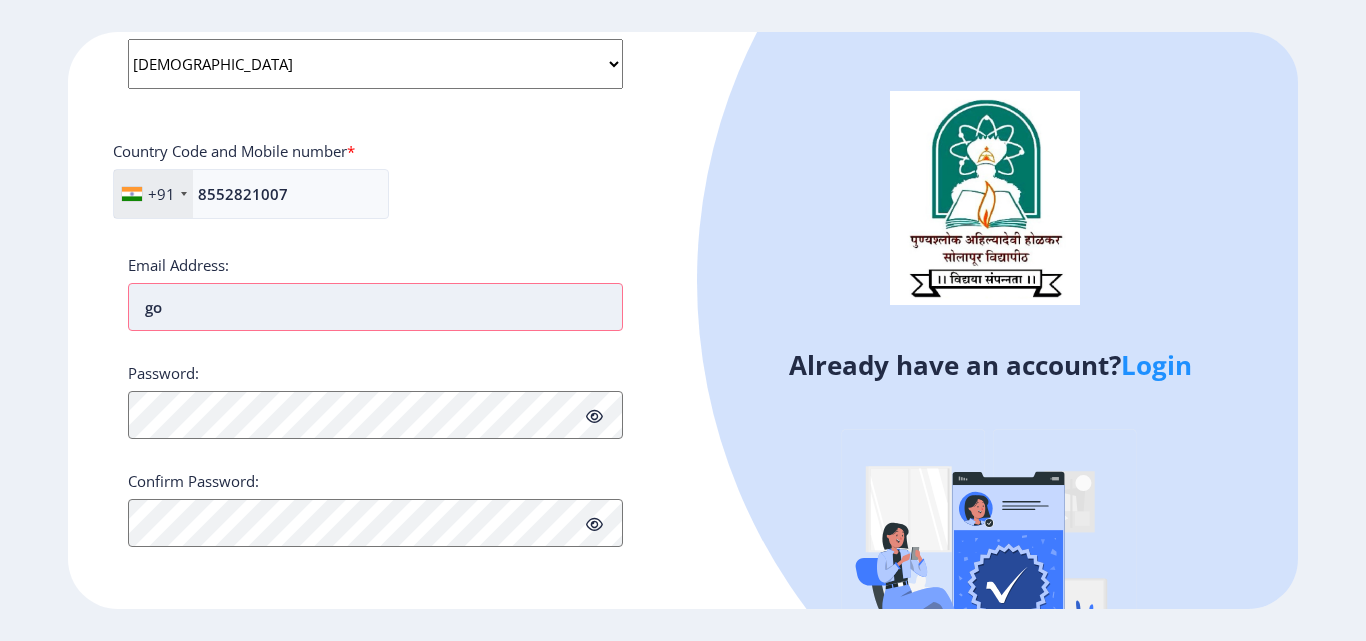 type on "g" 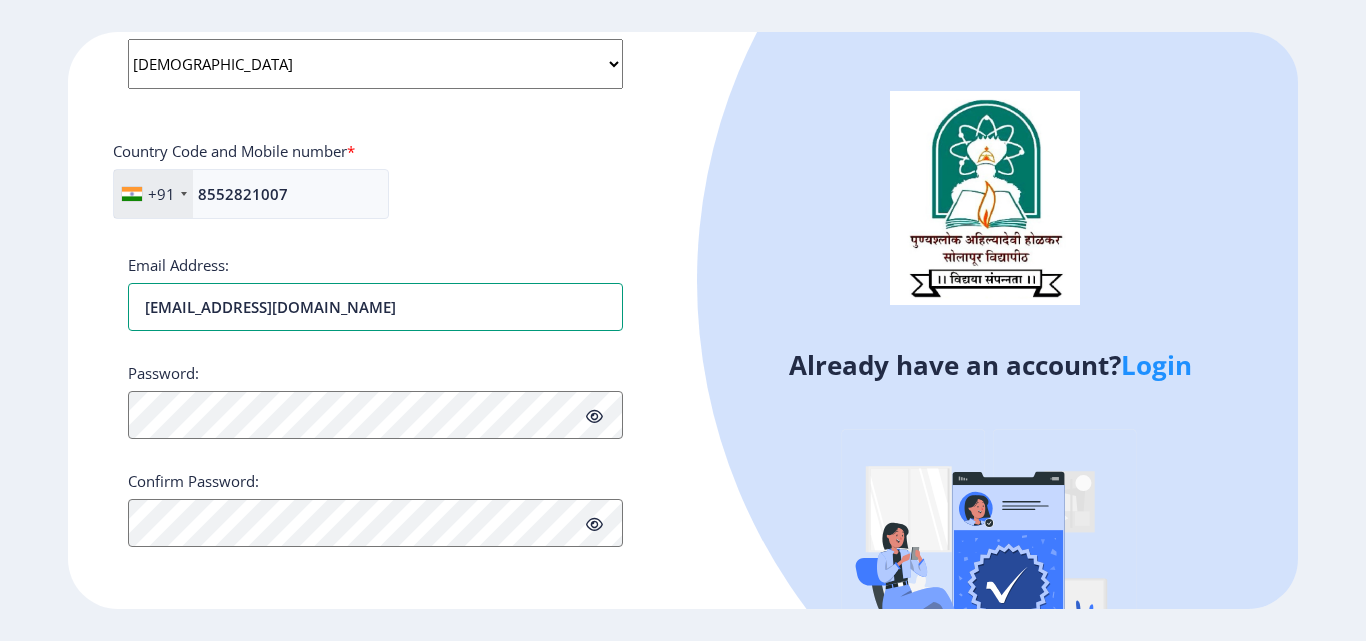 type on "[EMAIL_ADDRESS][DOMAIN_NAME]" 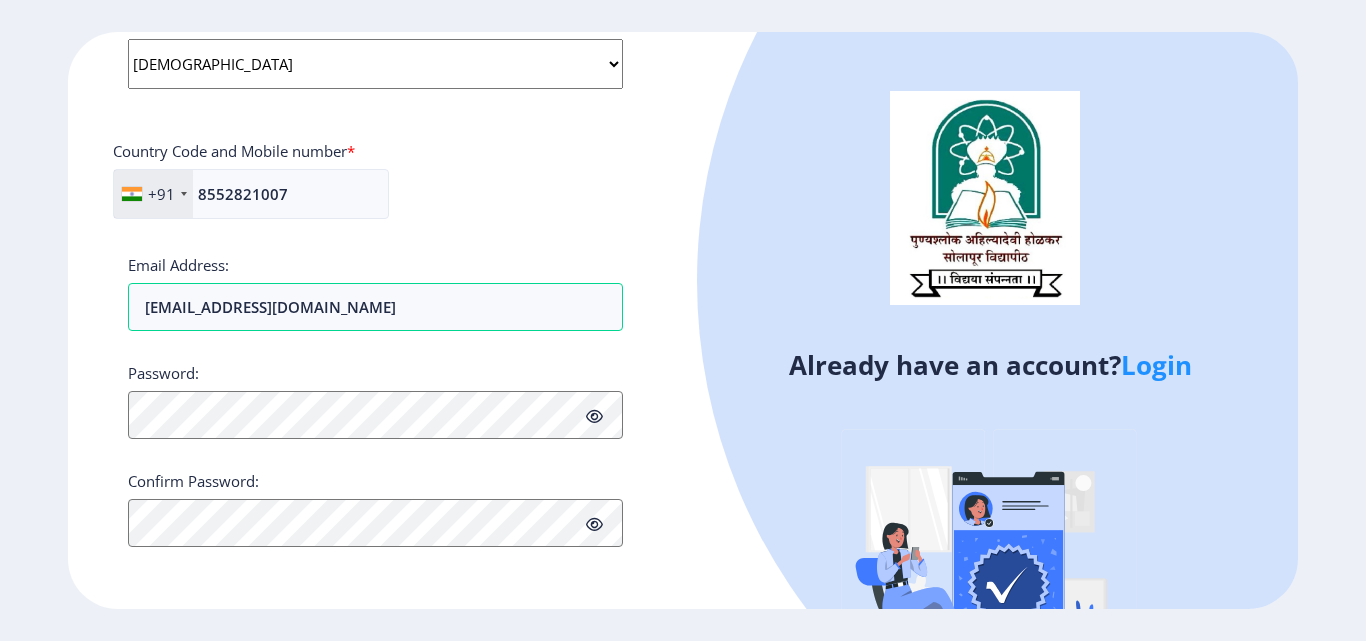 click 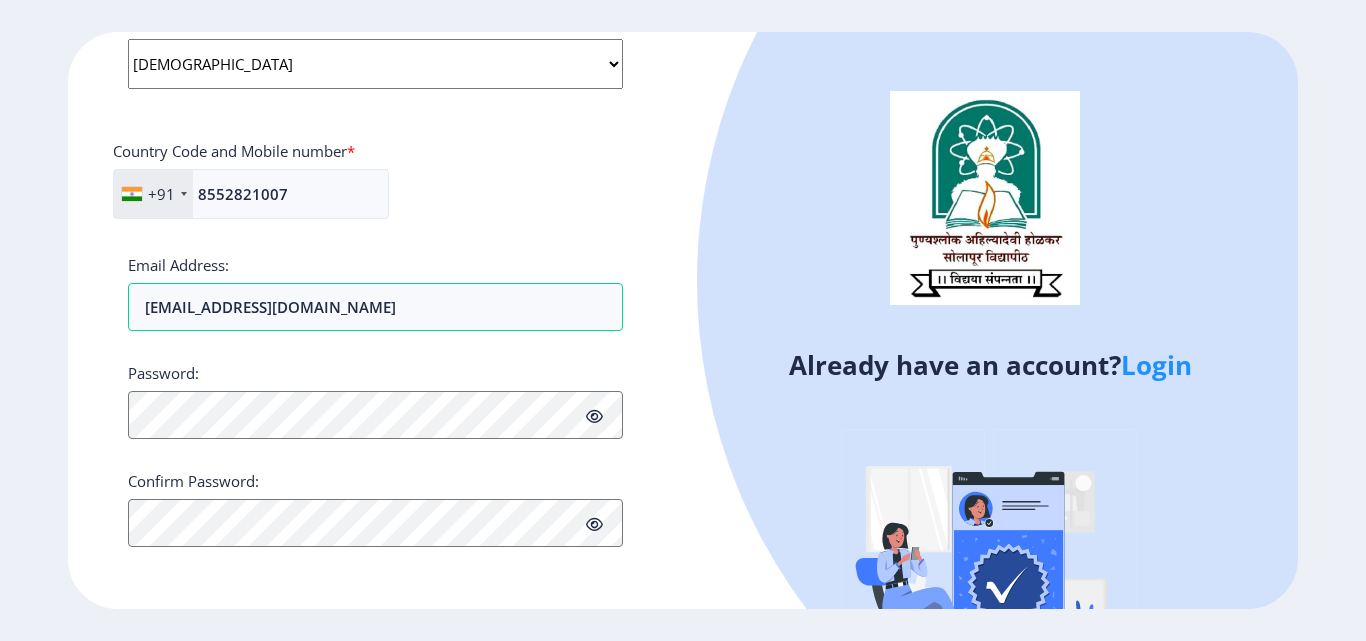 click 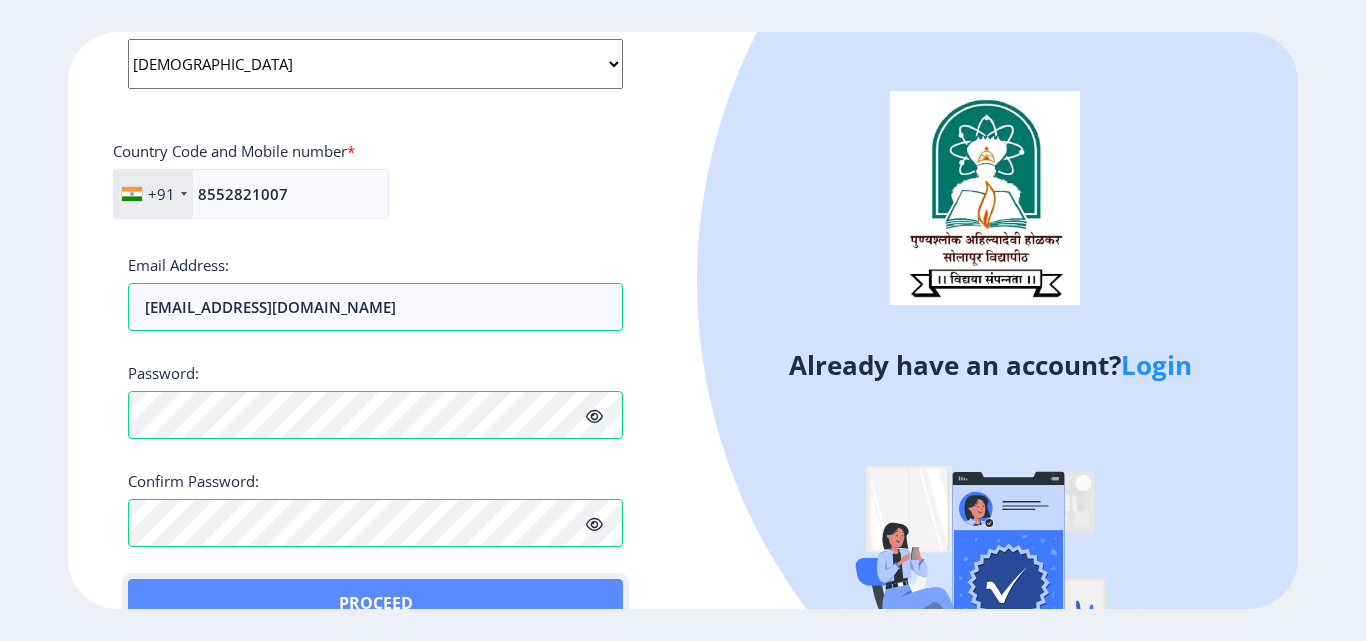 click on "Proceed" 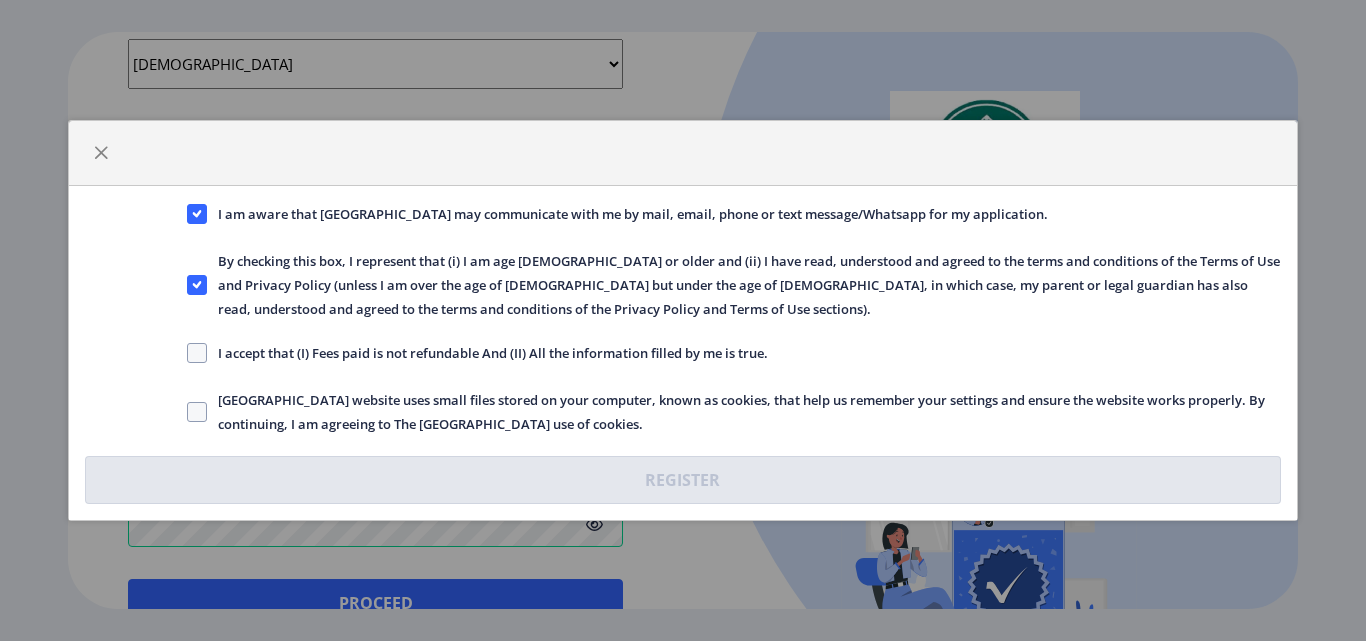 click on "I accept that (I) Fees paid is not refundable And (II) All the information filled by me is true." 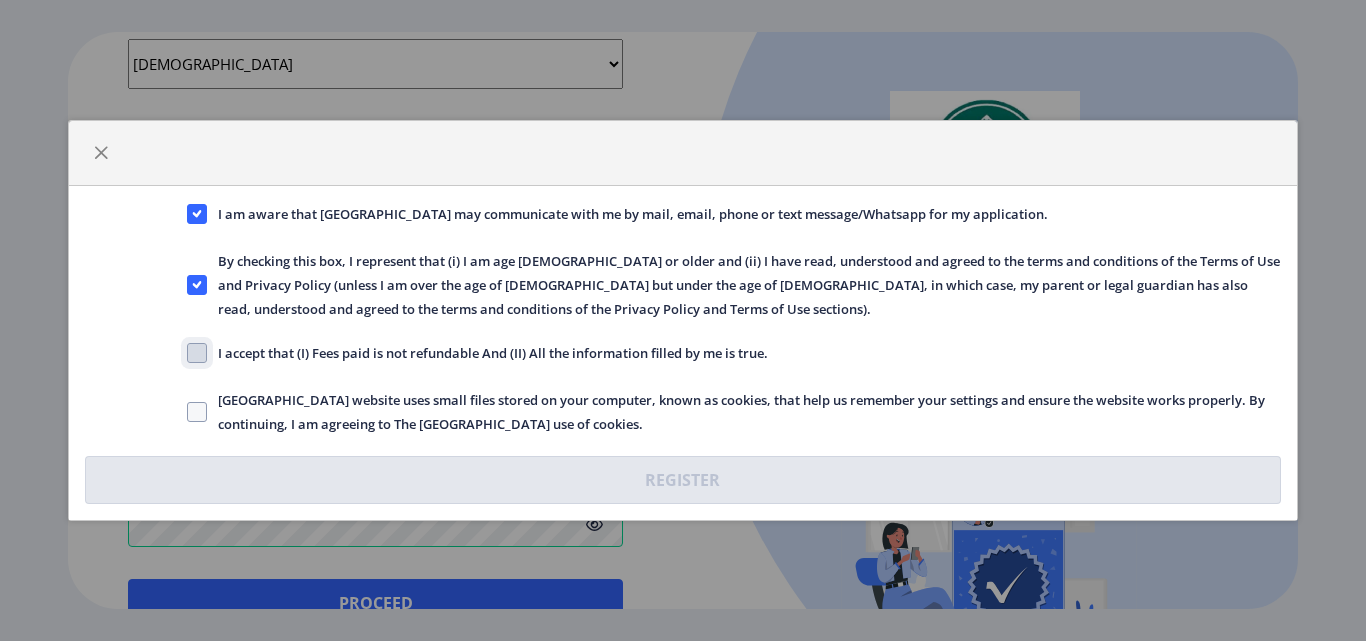 click on "I accept that (I) Fees paid is not refundable And (II) All the information filled by me is true." 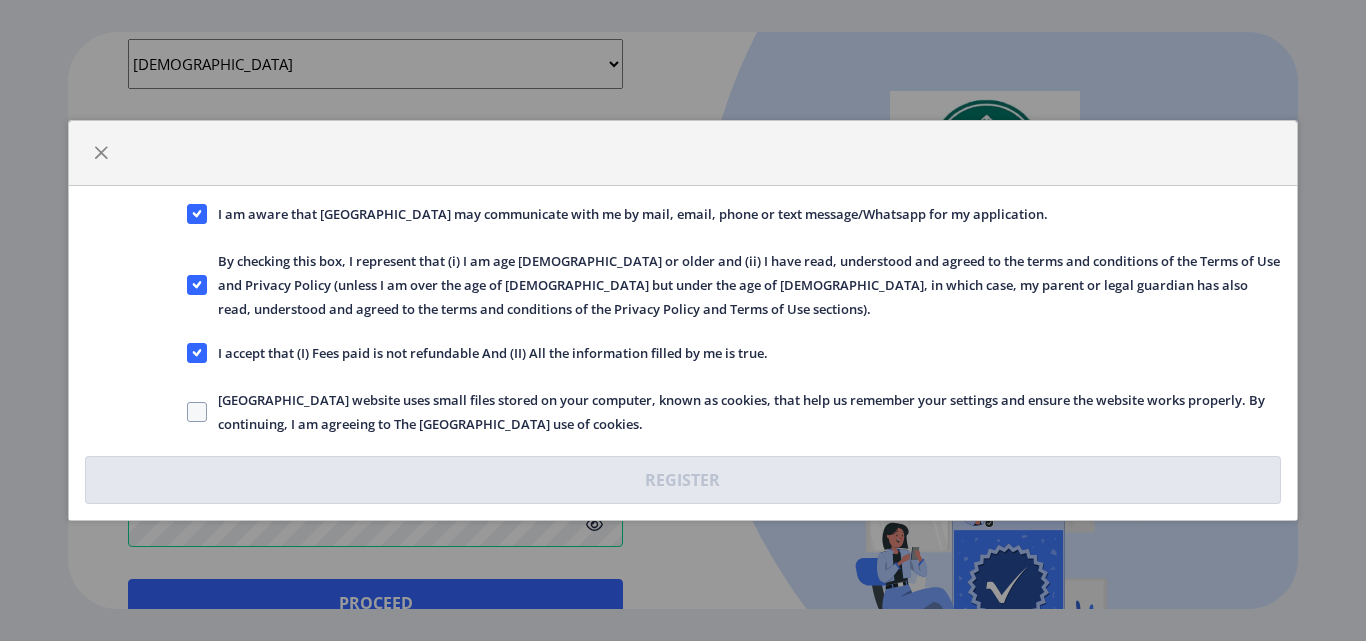 click on "[GEOGRAPHIC_DATA] website uses small files stored on your computer, known as cookies, that help us remember your settings and ensure the website works properly. By continuing, I am agreeing to The [GEOGRAPHIC_DATA] use of cookies." 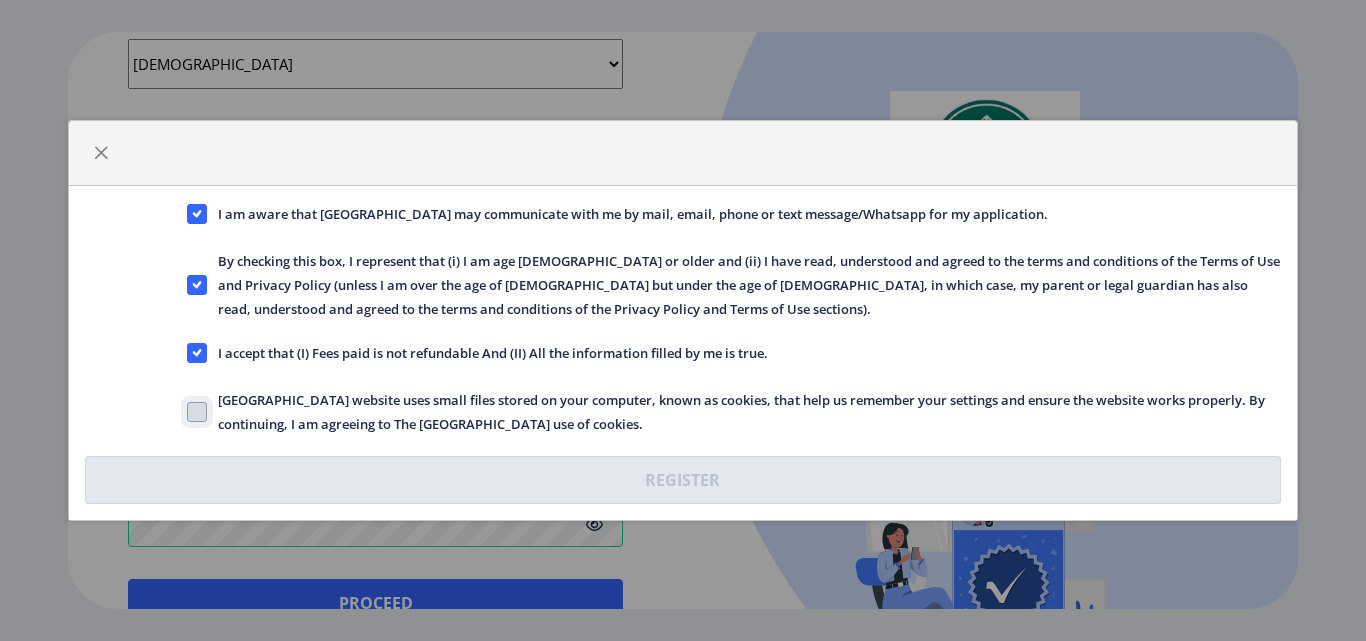 checkbox on "true" 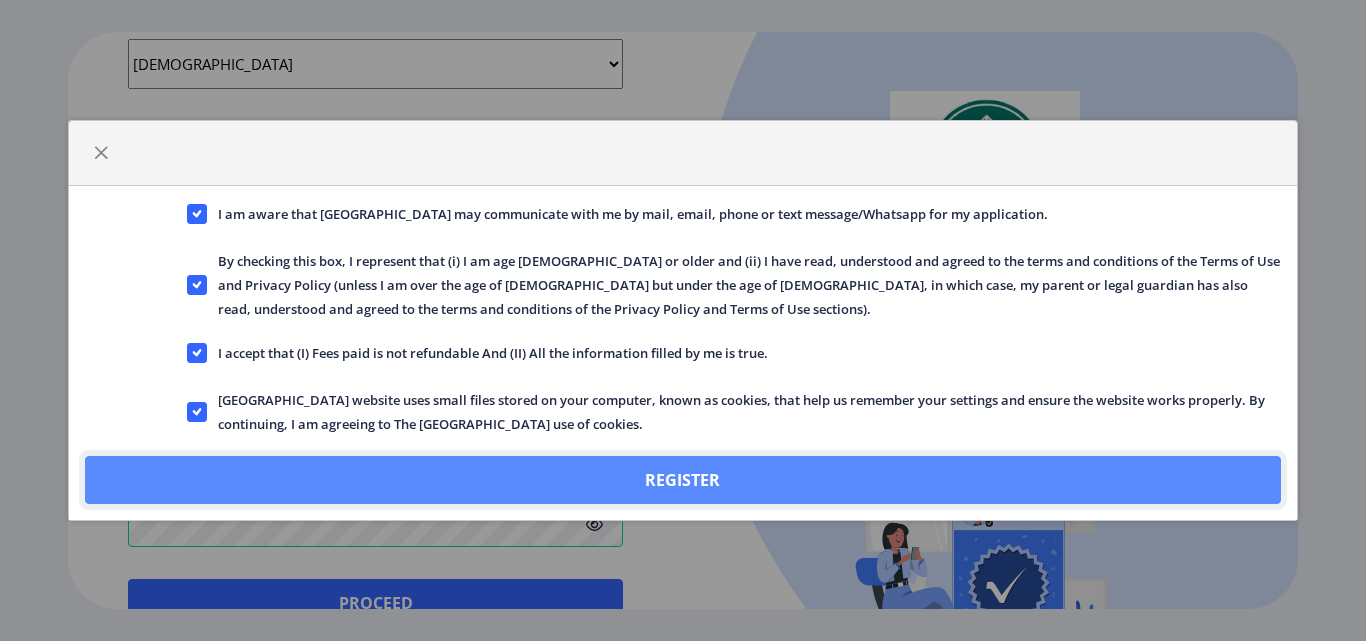 click on "Register" 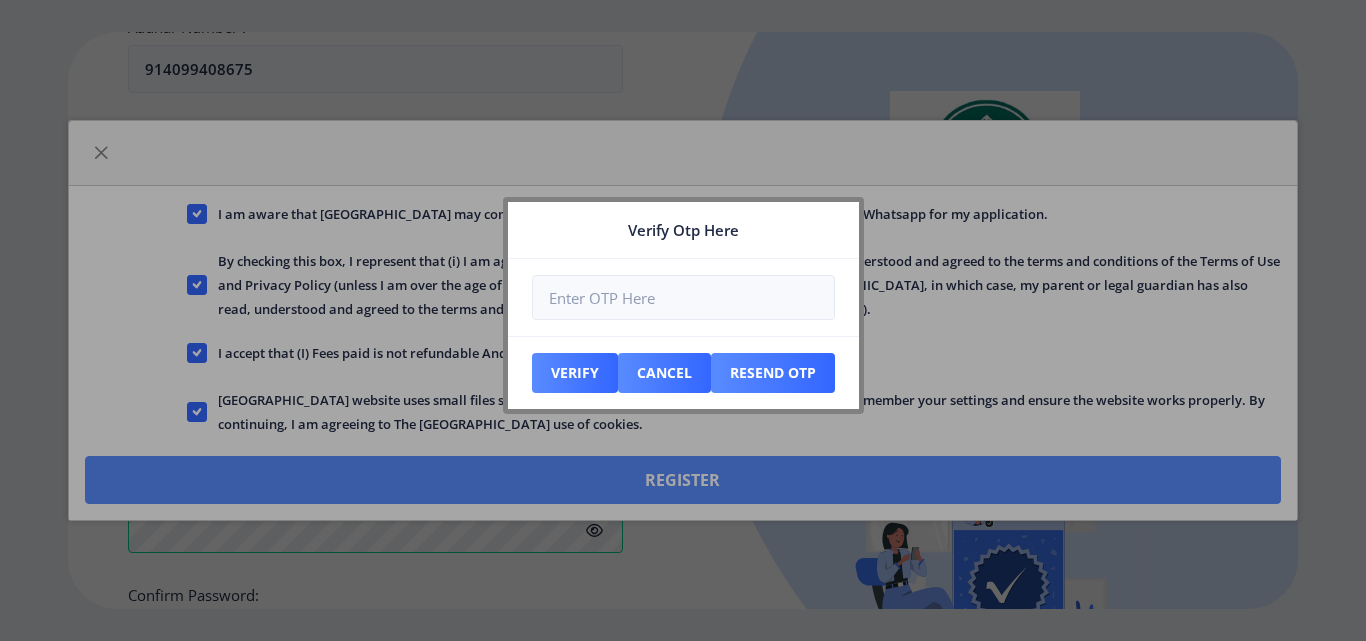 scroll, scrollTop: 929, scrollLeft: 0, axis: vertical 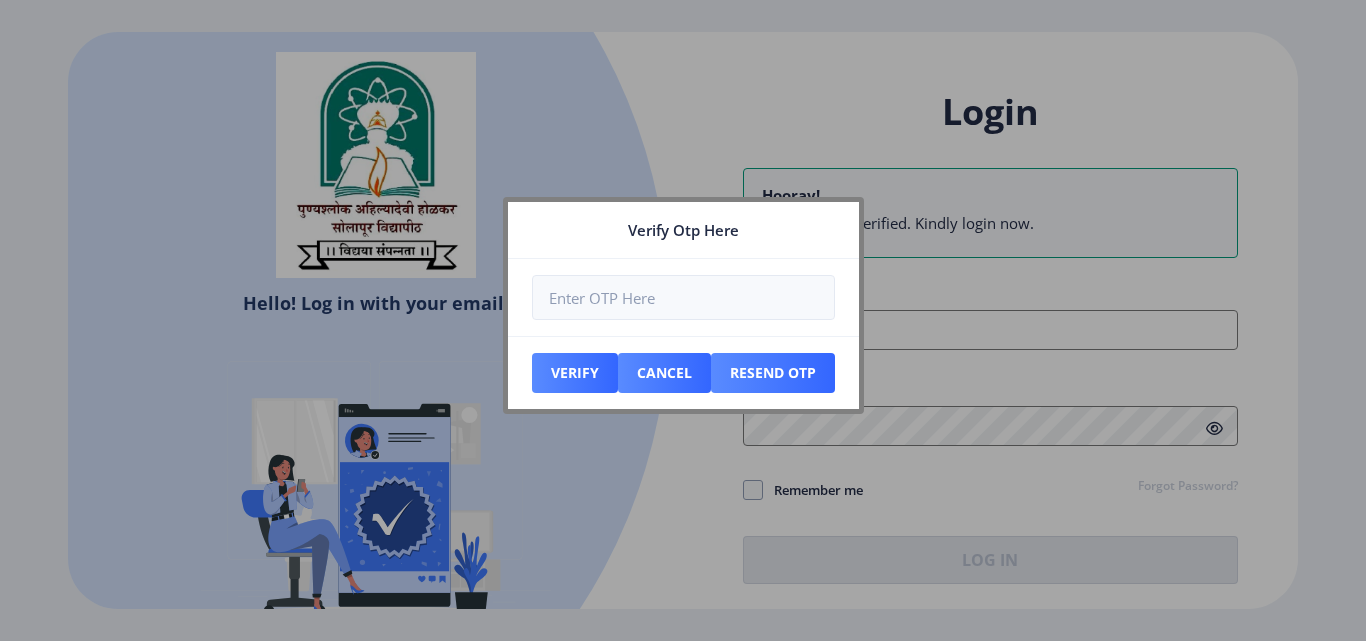 type on "[EMAIL_ADDRESS][DOMAIN_NAME]" 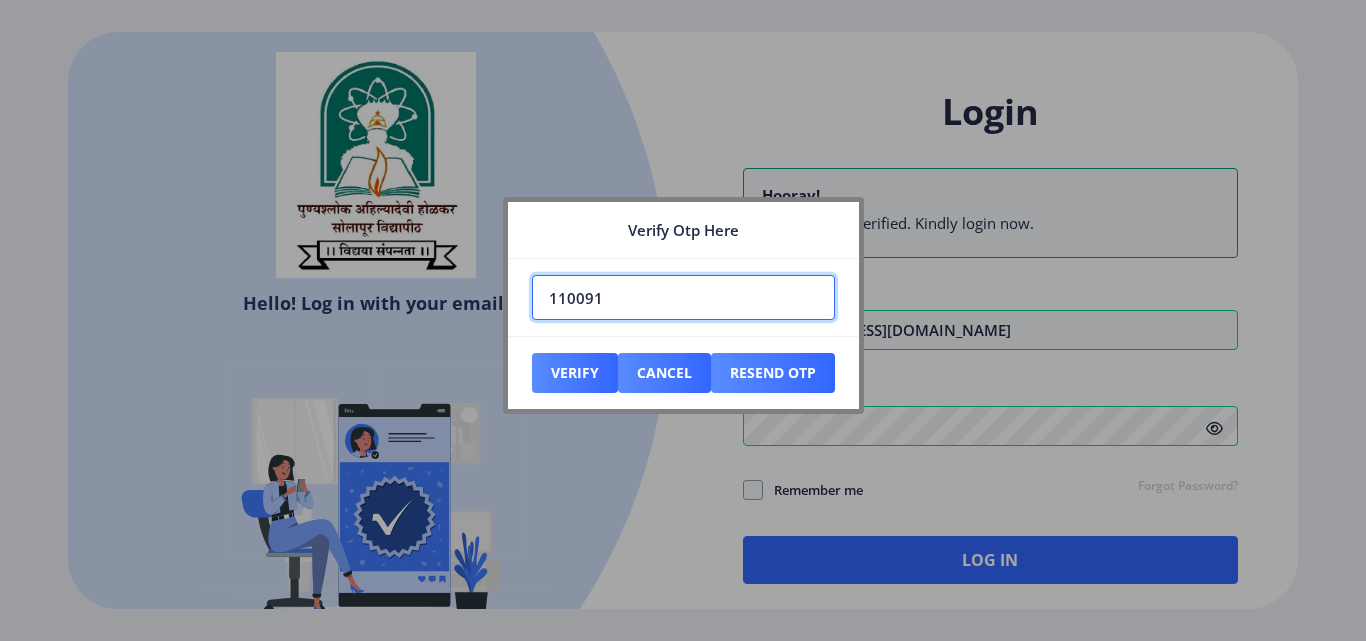 type on "110091" 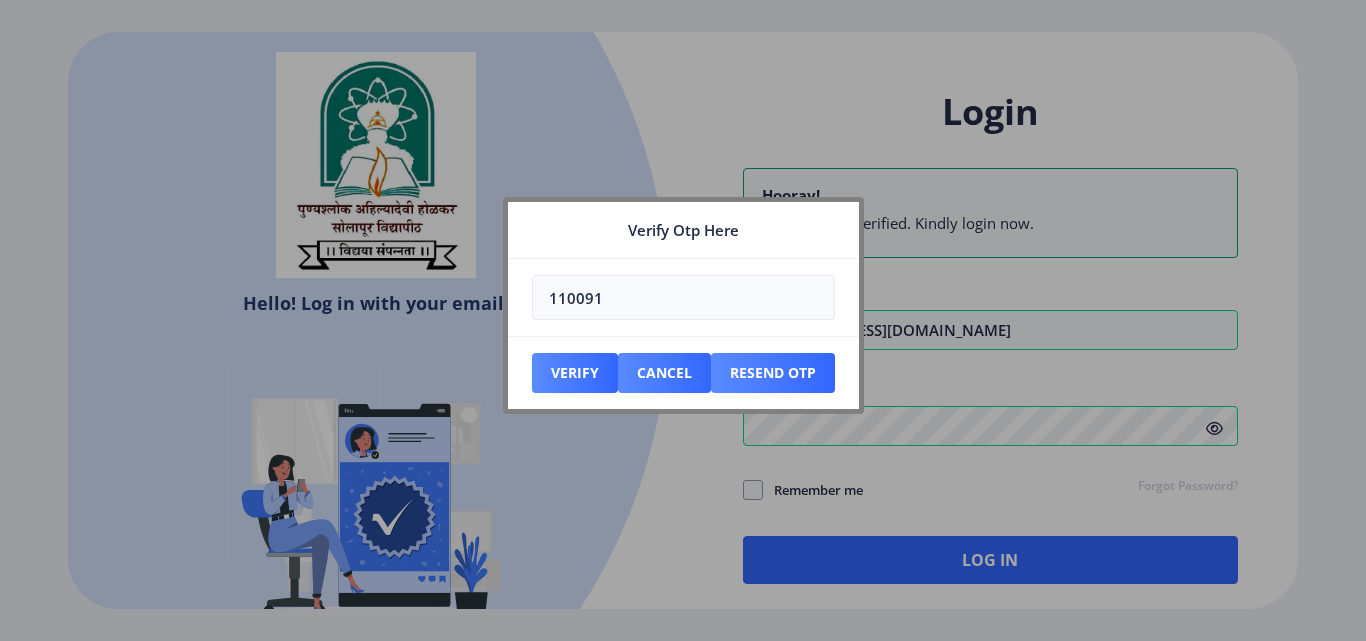 click on "Verify Cancel Resend Otp" 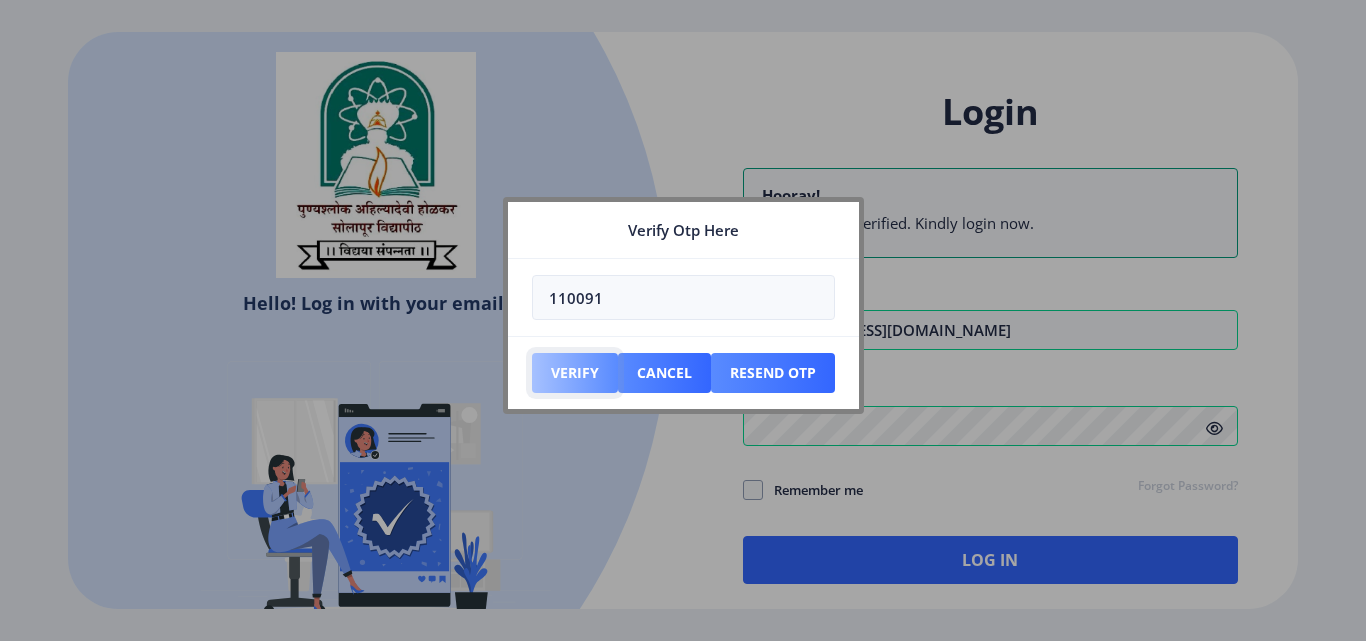 click on "Verify" at bounding box center (575, 373) 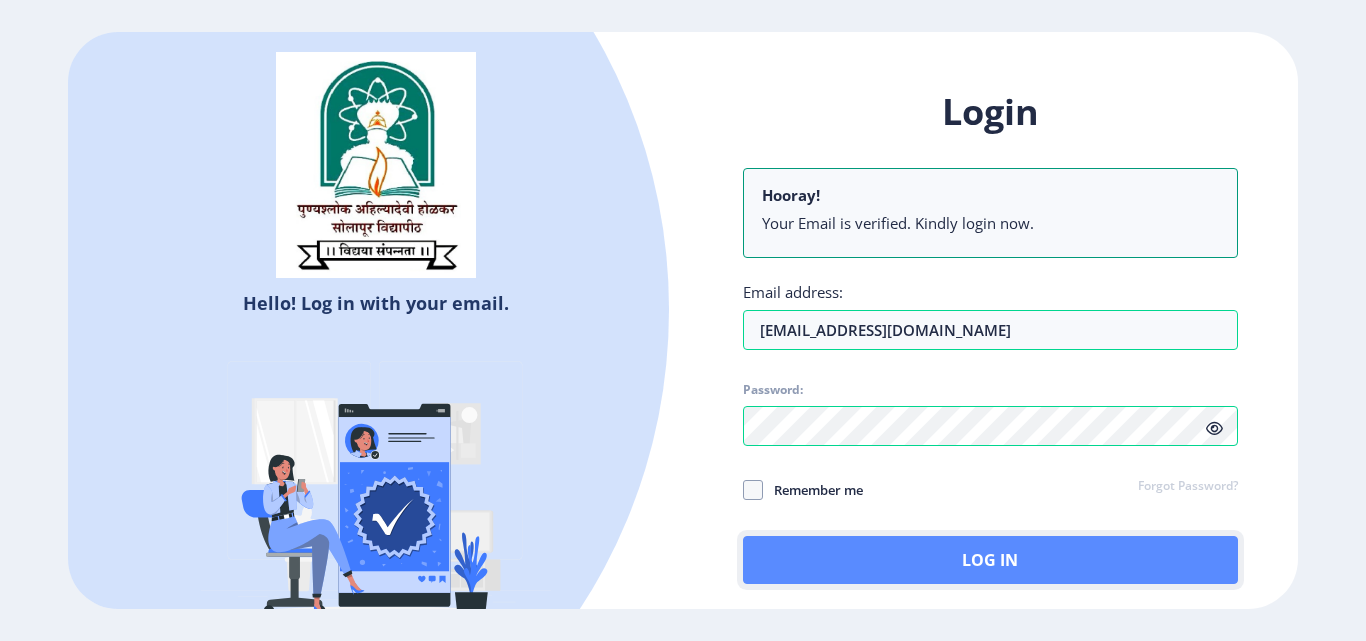 click on "Log In" 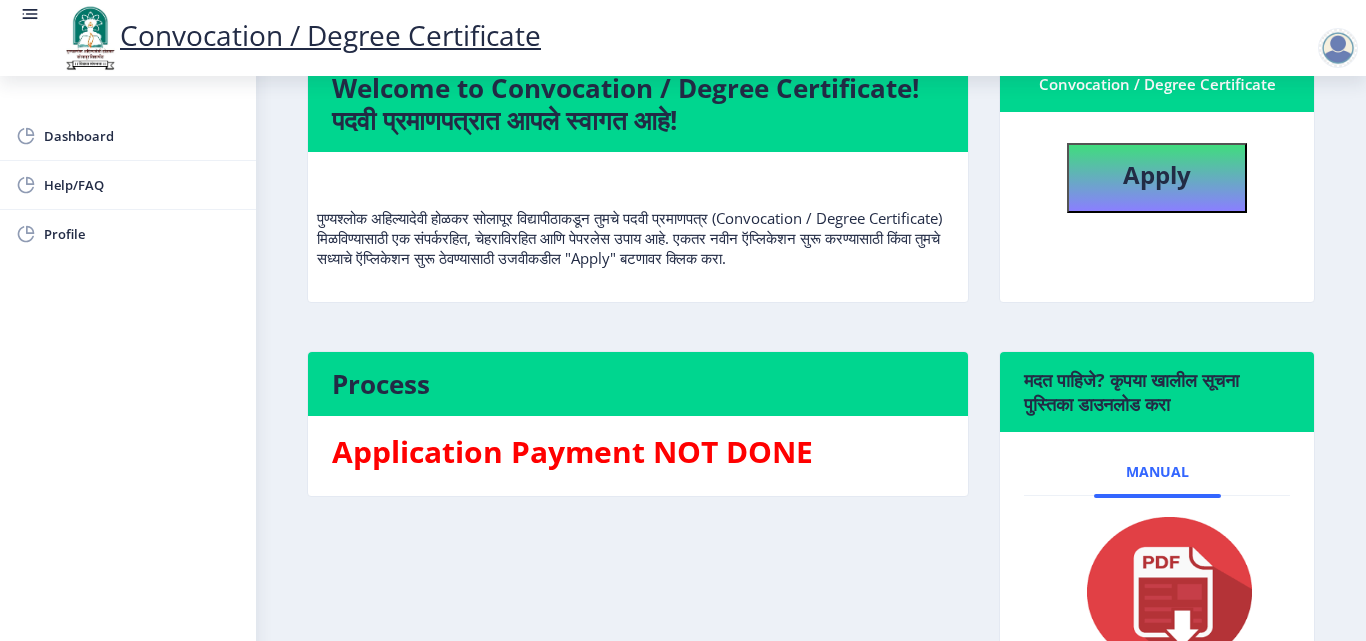 scroll, scrollTop: 0, scrollLeft: 0, axis: both 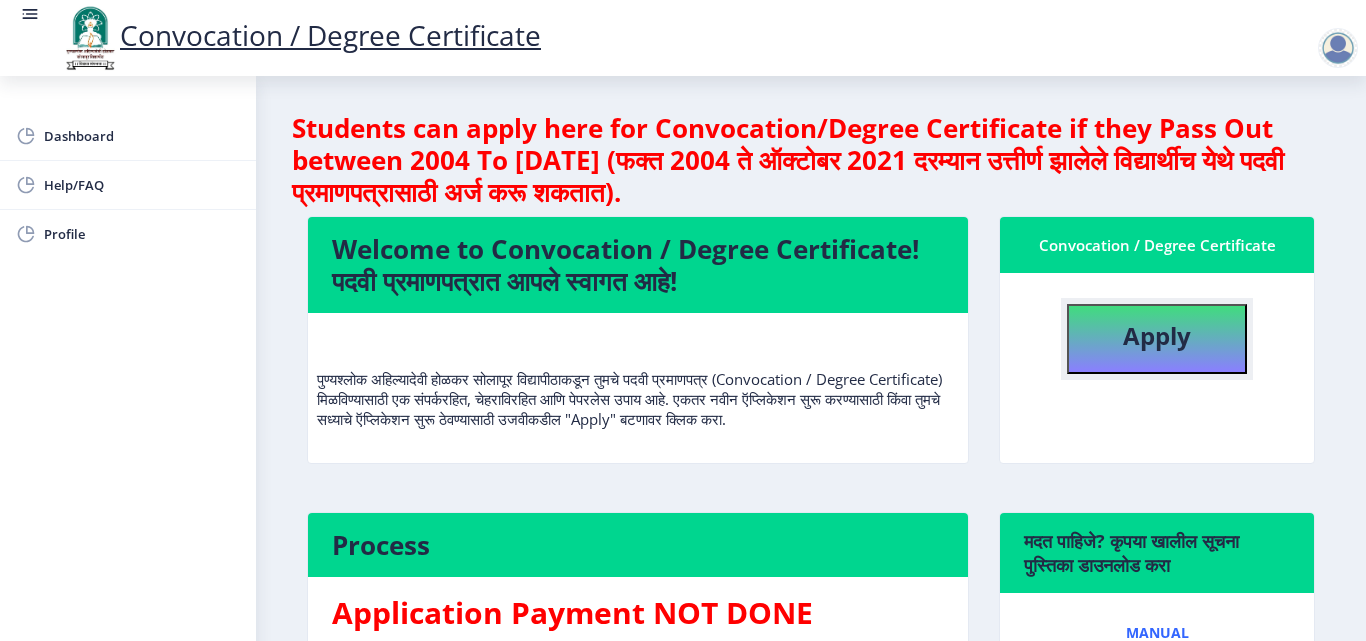 click on "Apply" 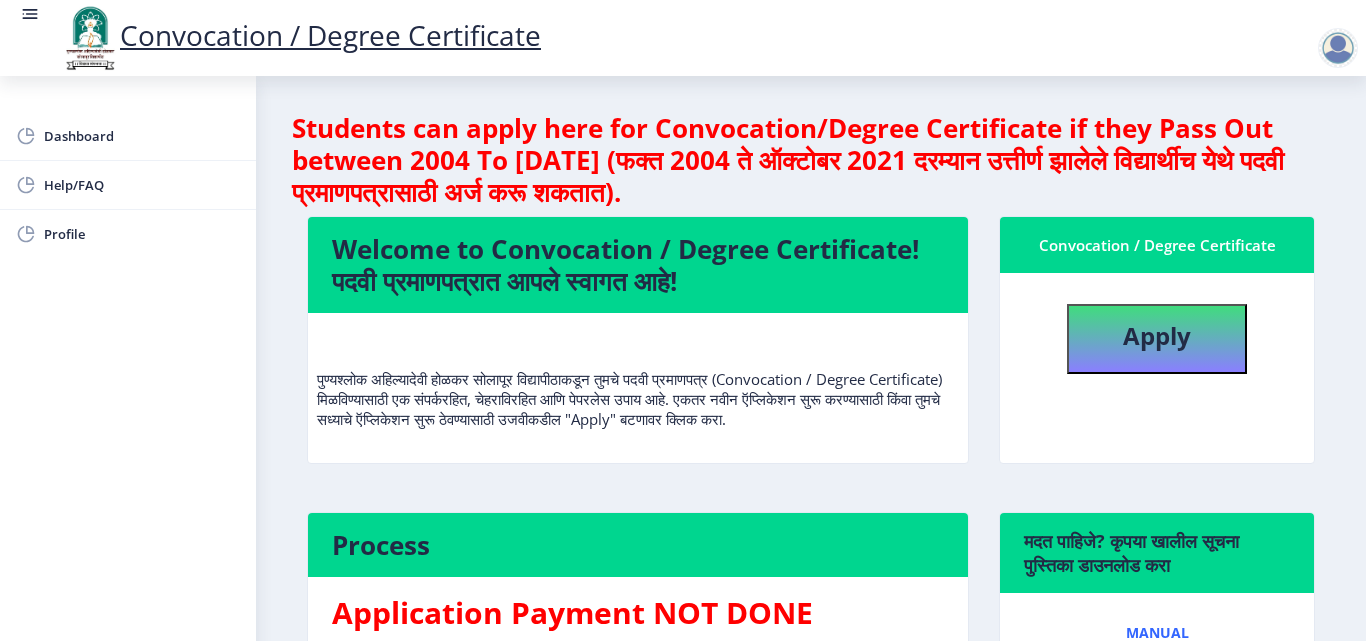 select 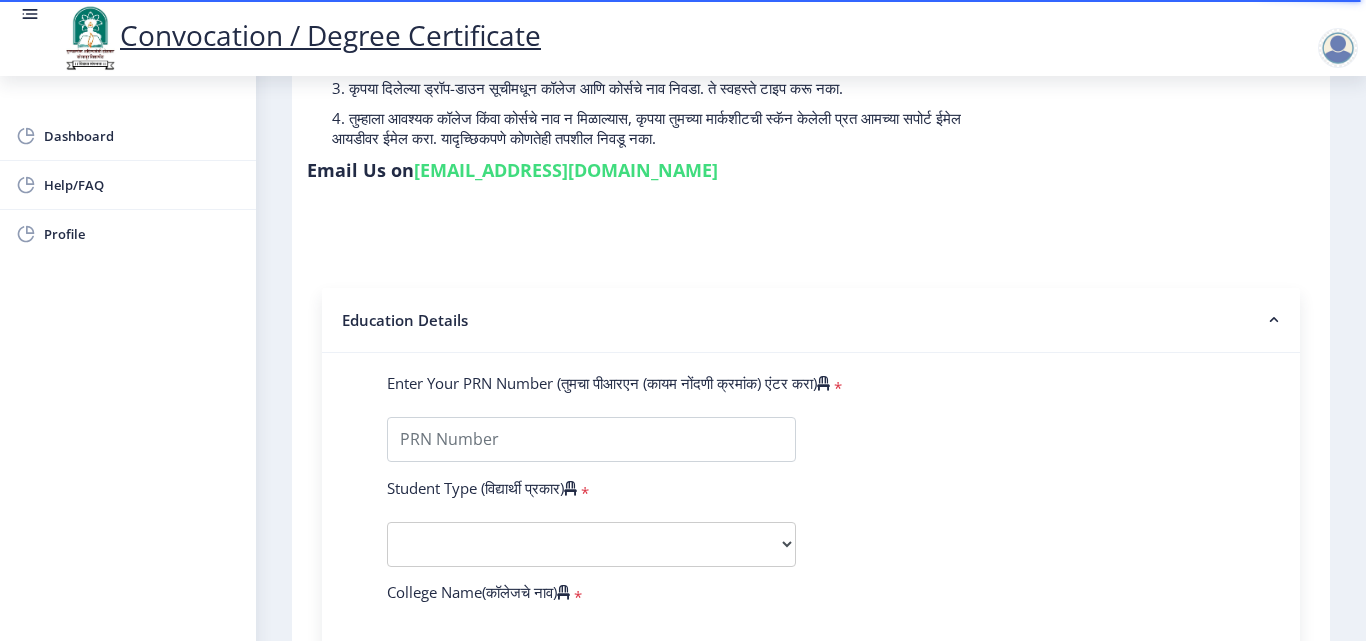 scroll, scrollTop: 310, scrollLeft: 0, axis: vertical 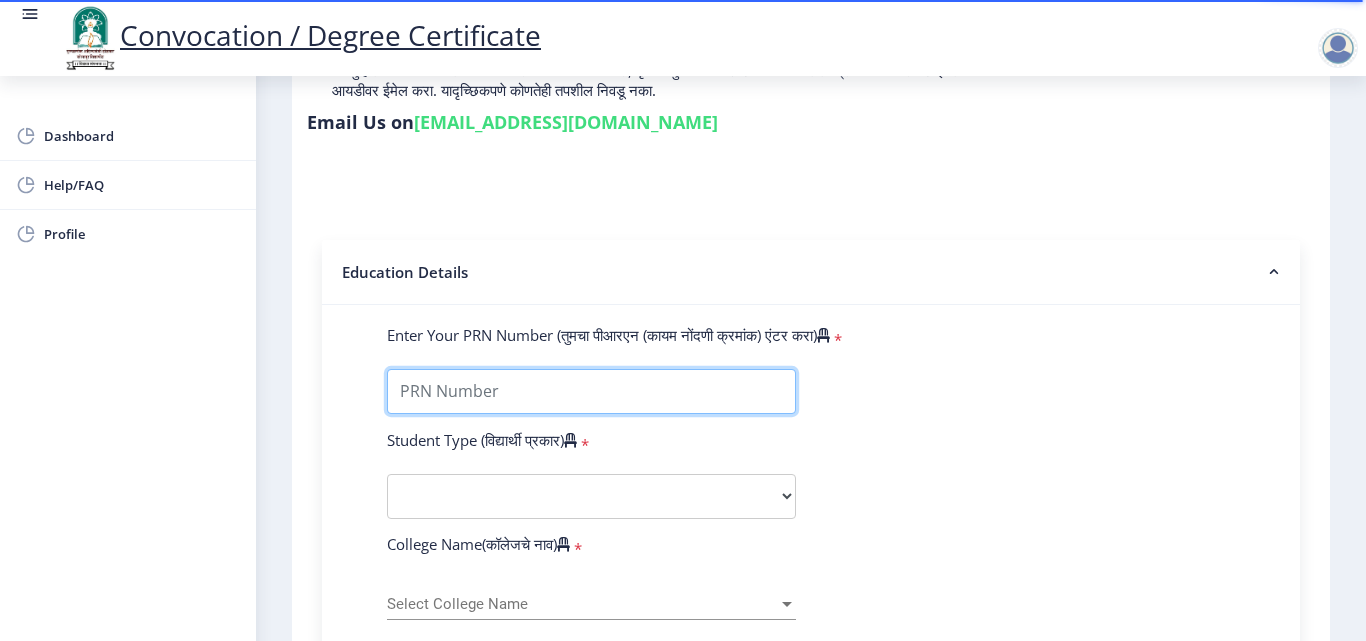 click on "Enter Your PRN Number (तुमचा पीआरएन (कायम नोंदणी क्रमांक) एंटर करा)" at bounding box center [591, 391] 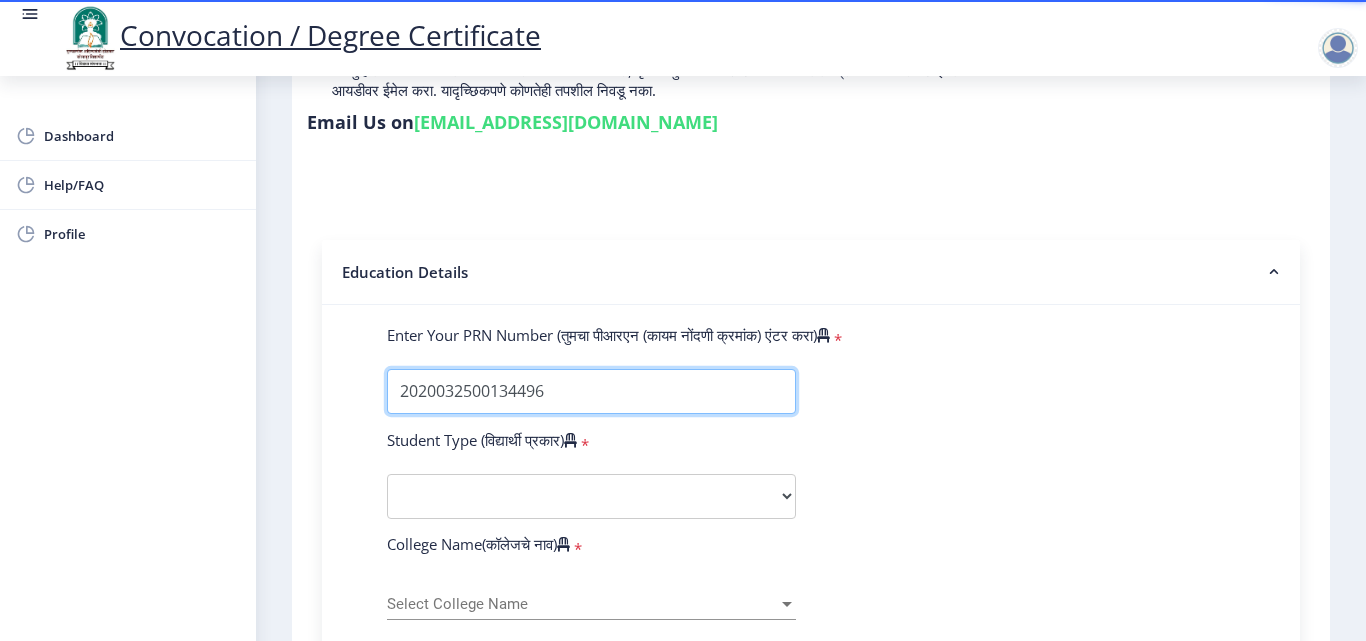 type on "2020032500134496" 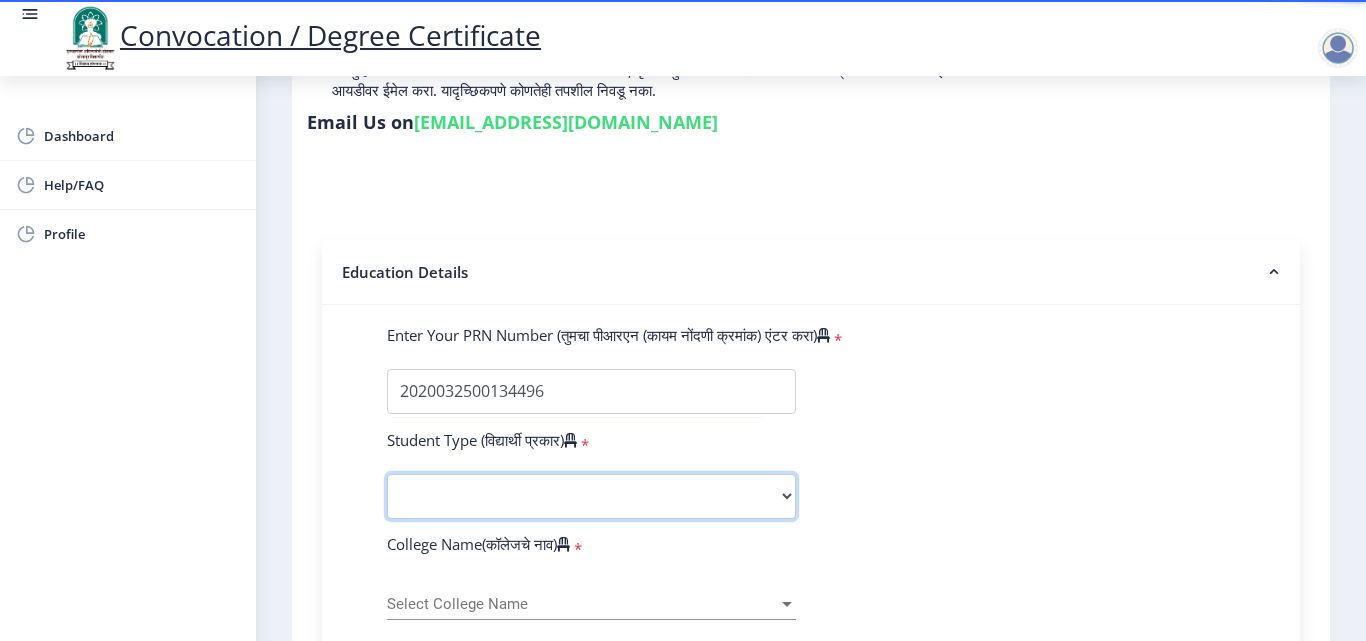 click on "Select Student Type Regular External" at bounding box center (591, 496) 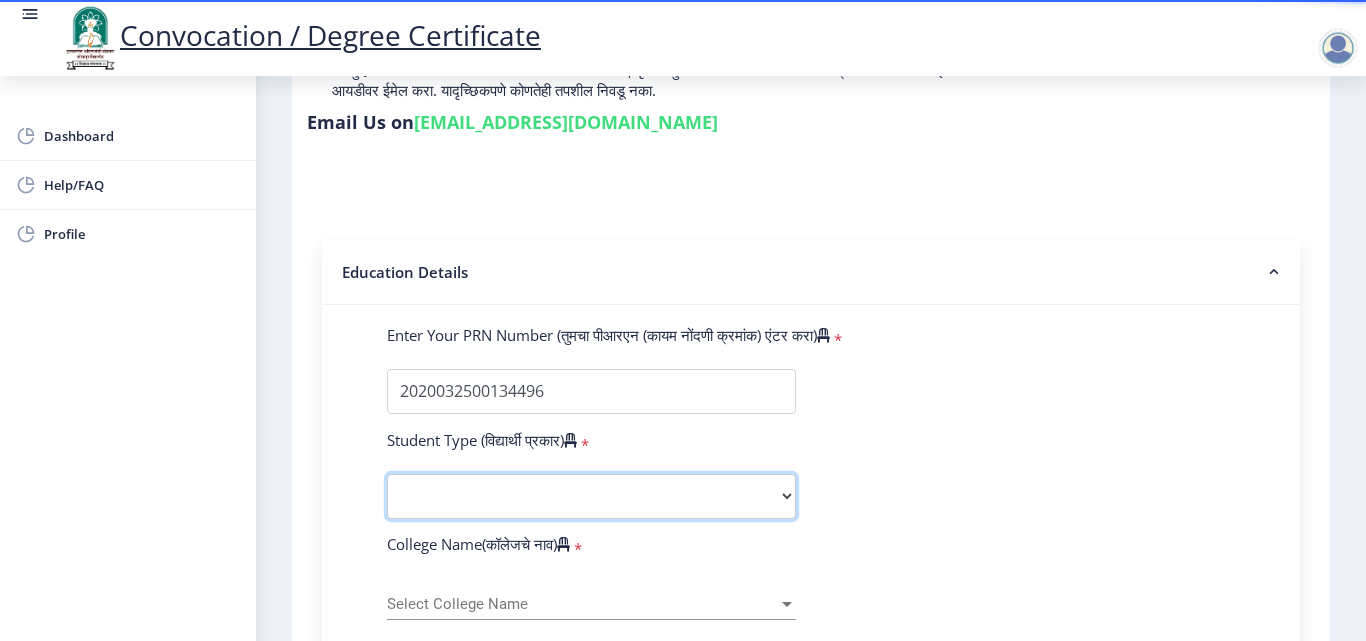 select on "Regular" 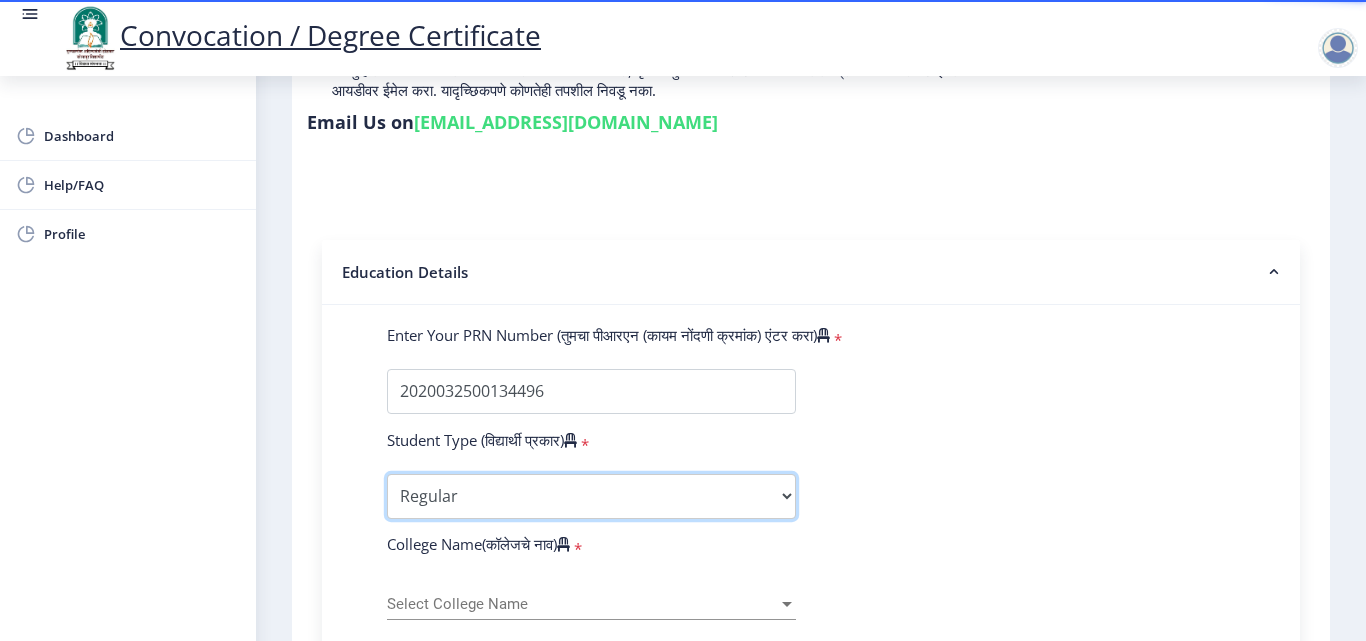 click on "Select Student Type Regular External" at bounding box center (591, 496) 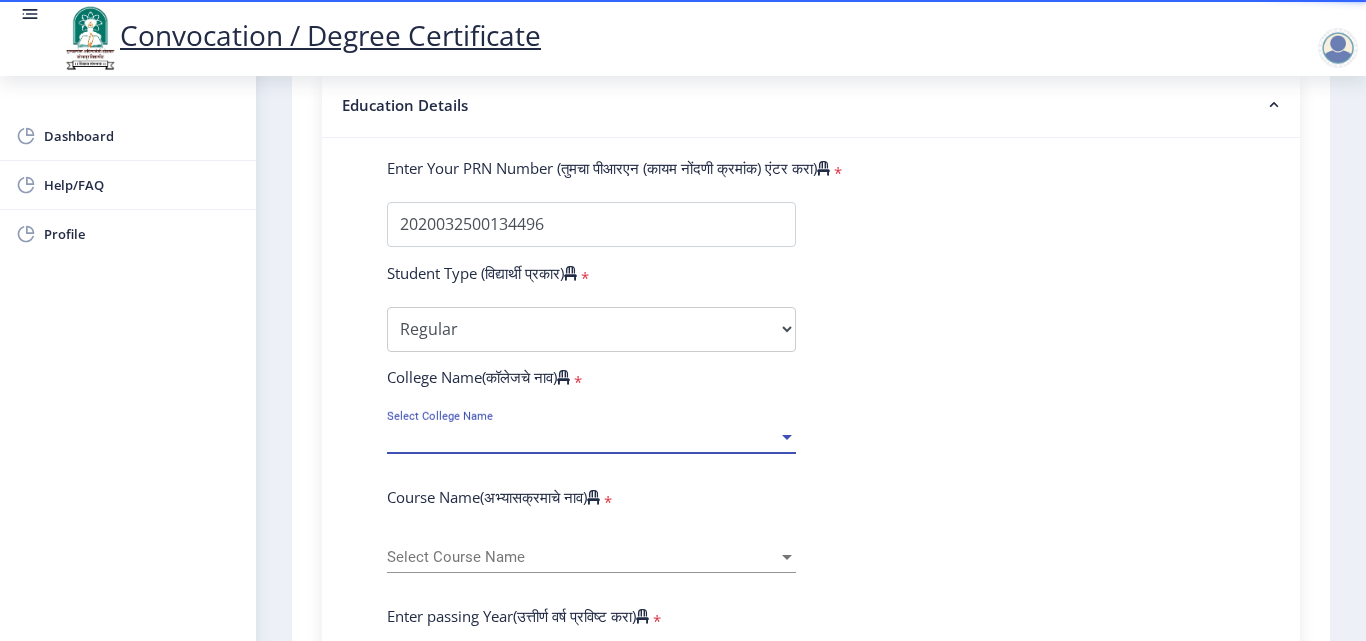 click on "Select College Name" at bounding box center (582, 437) 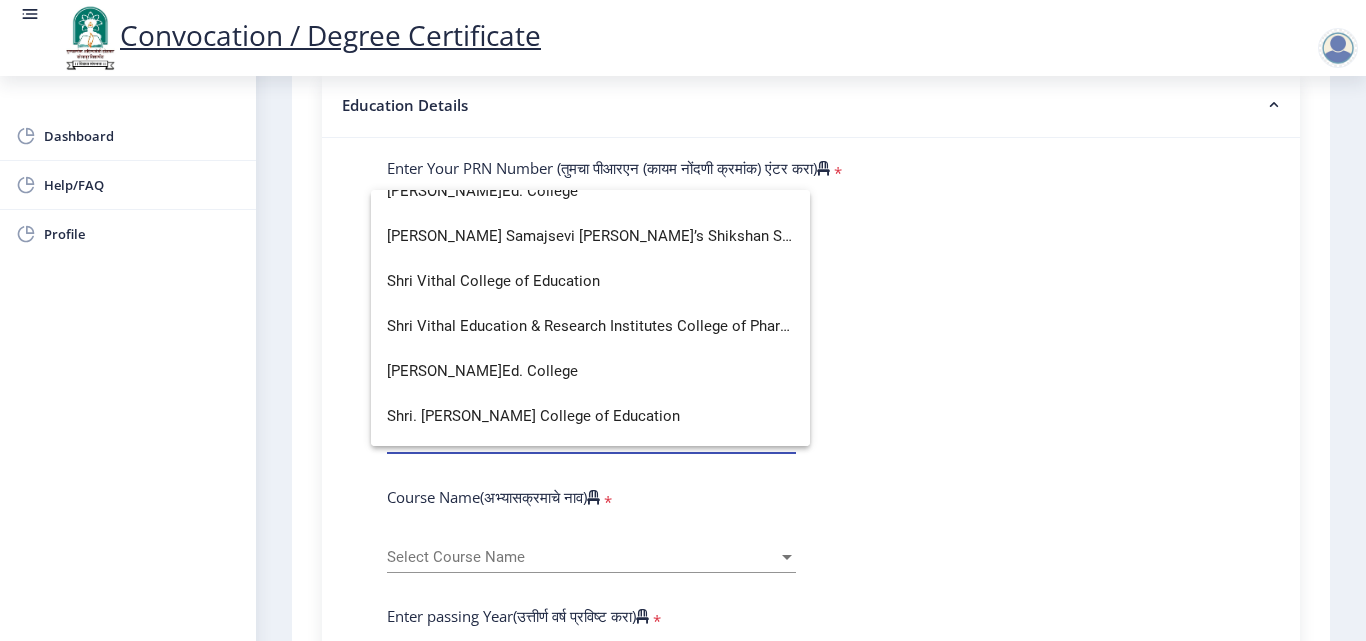 scroll, scrollTop: 5333, scrollLeft: 0, axis: vertical 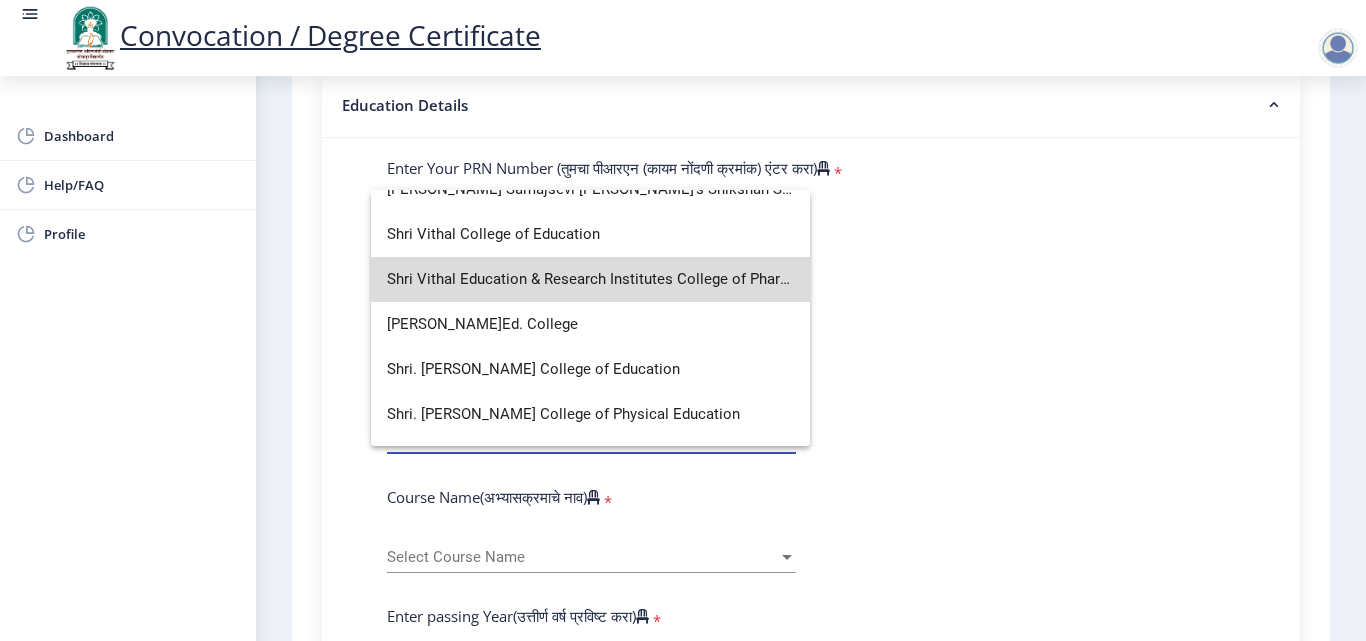 click on "Shri Vithal Education & Research Institutes College of Pharmacy, [GEOGRAPHIC_DATA]" at bounding box center (590, 279) 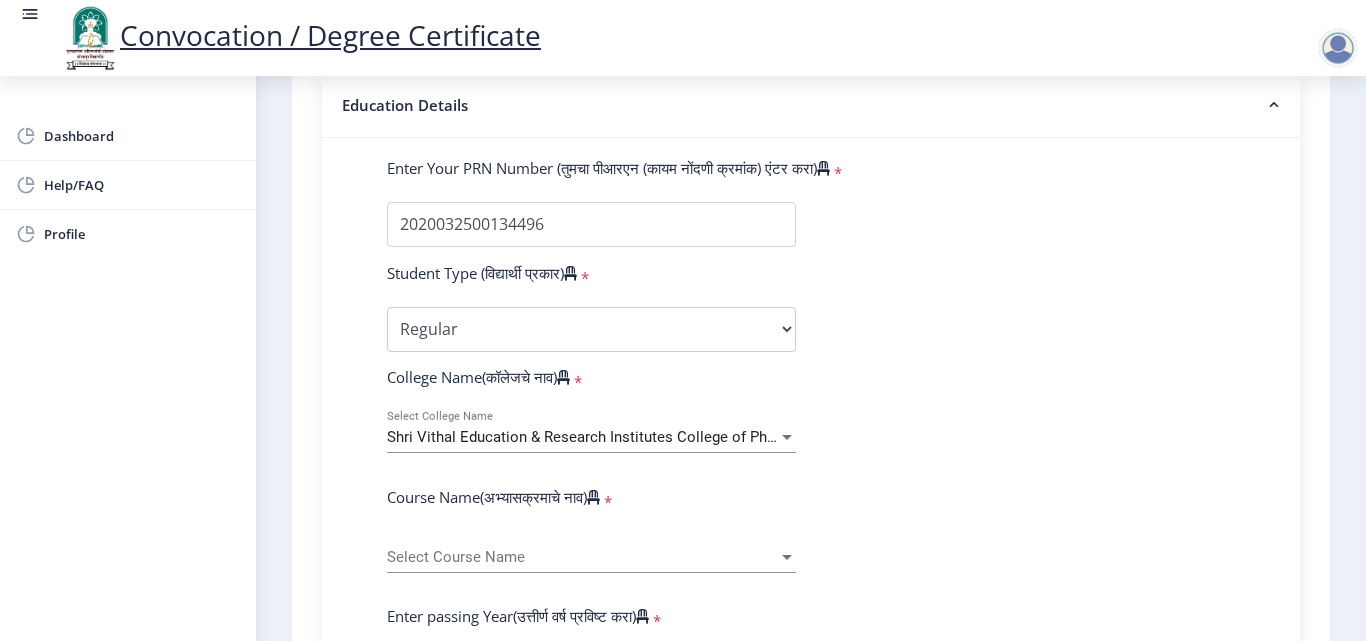 click on "Shri Vithal Education & Research Institutes College of Pharmacy, [GEOGRAPHIC_DATA]" at bounding box center (676, 437) 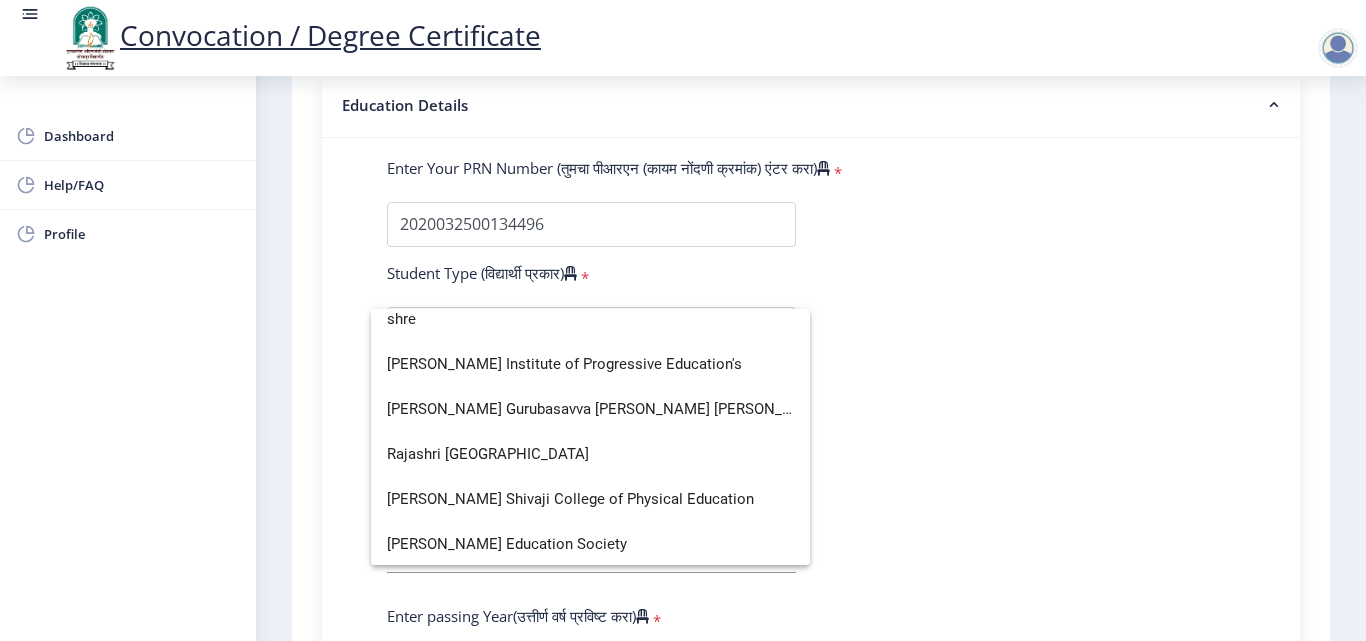 scroll, scrollTop: 0, scrollLeft: 0, axis: both 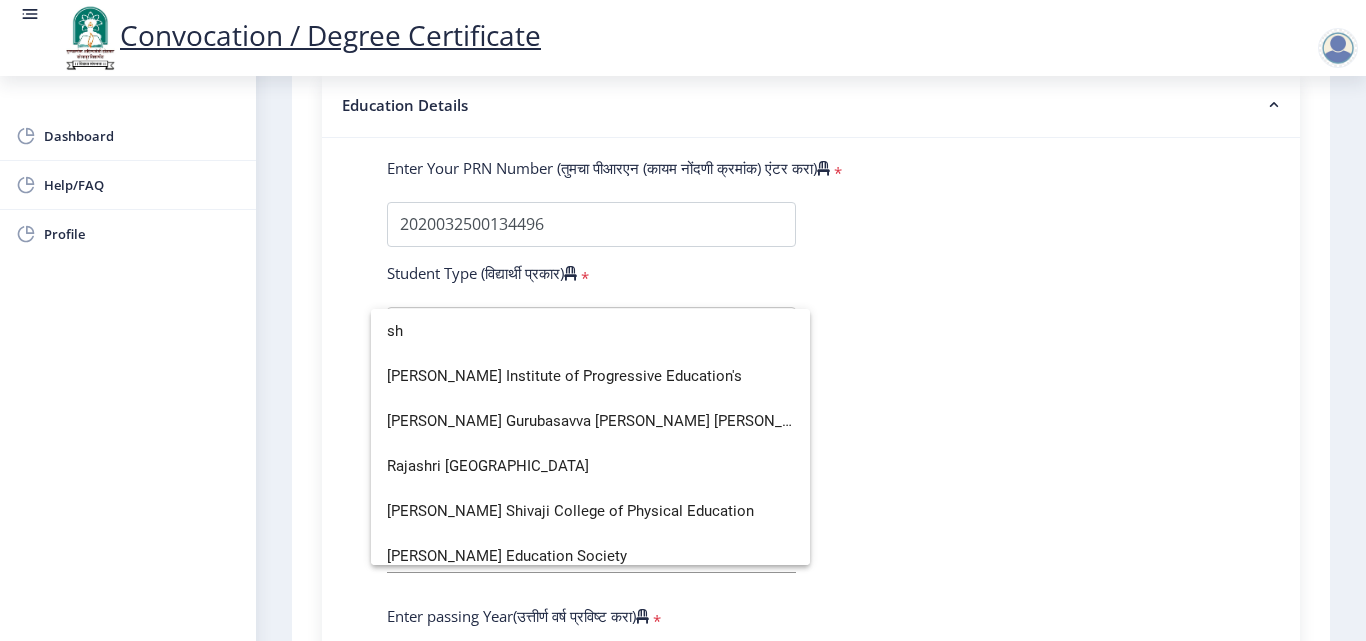 type on "s" 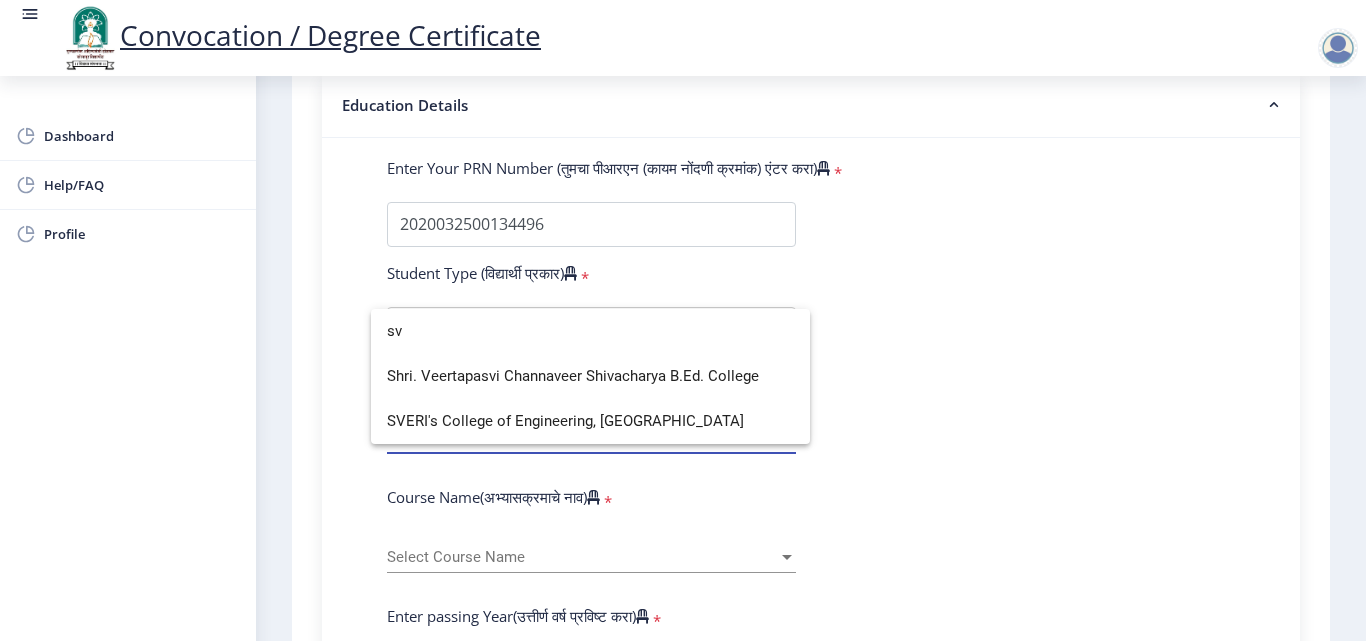 scroll, scrollTop: 0, scrollLeft: 0, axis: both 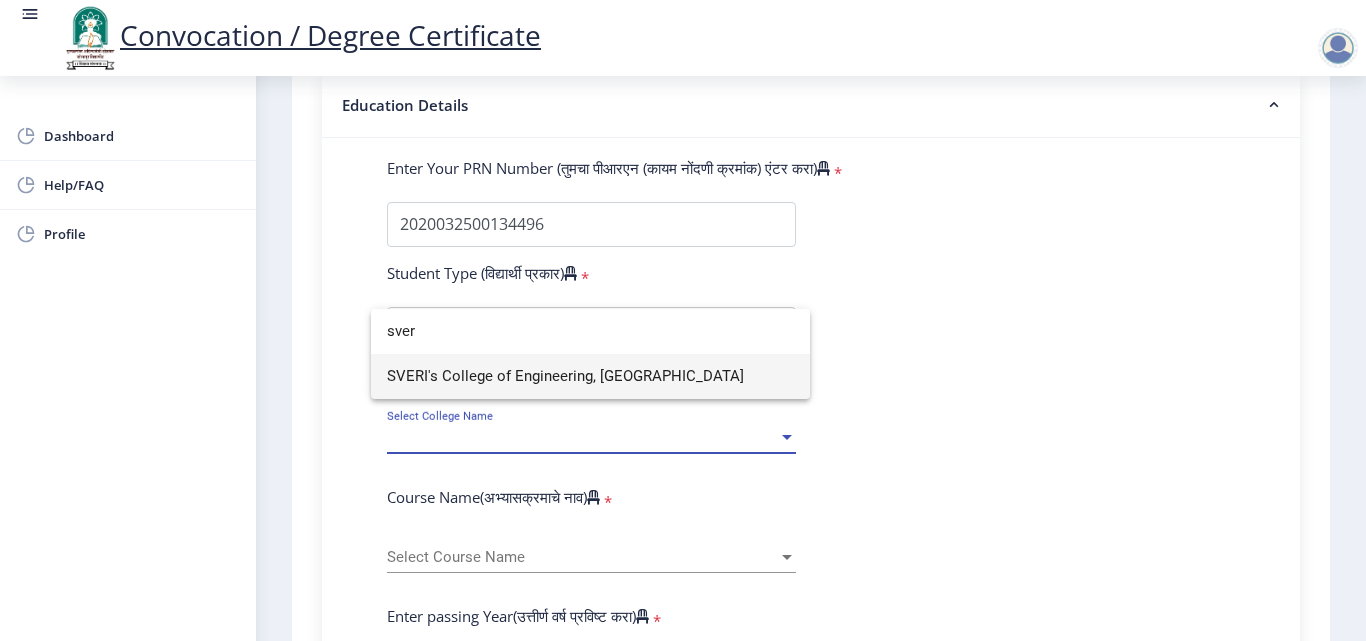 type on "sver" 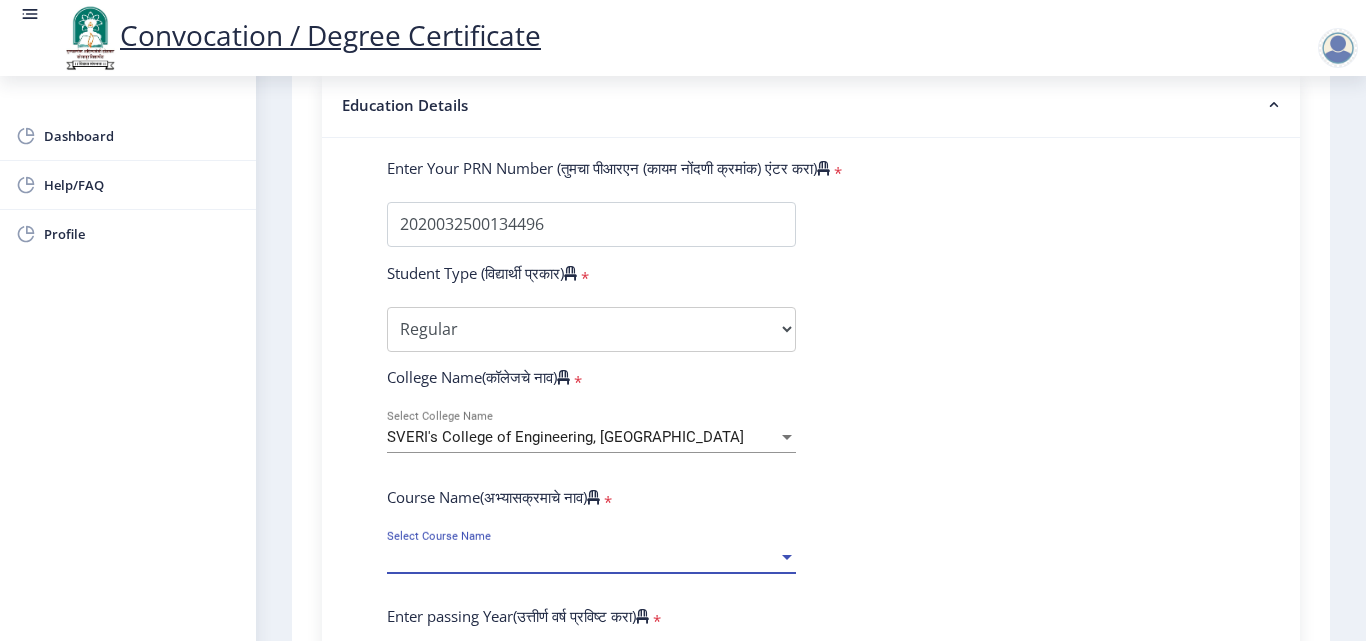 click on "Select Course Name" at bounding box center [582, 557] 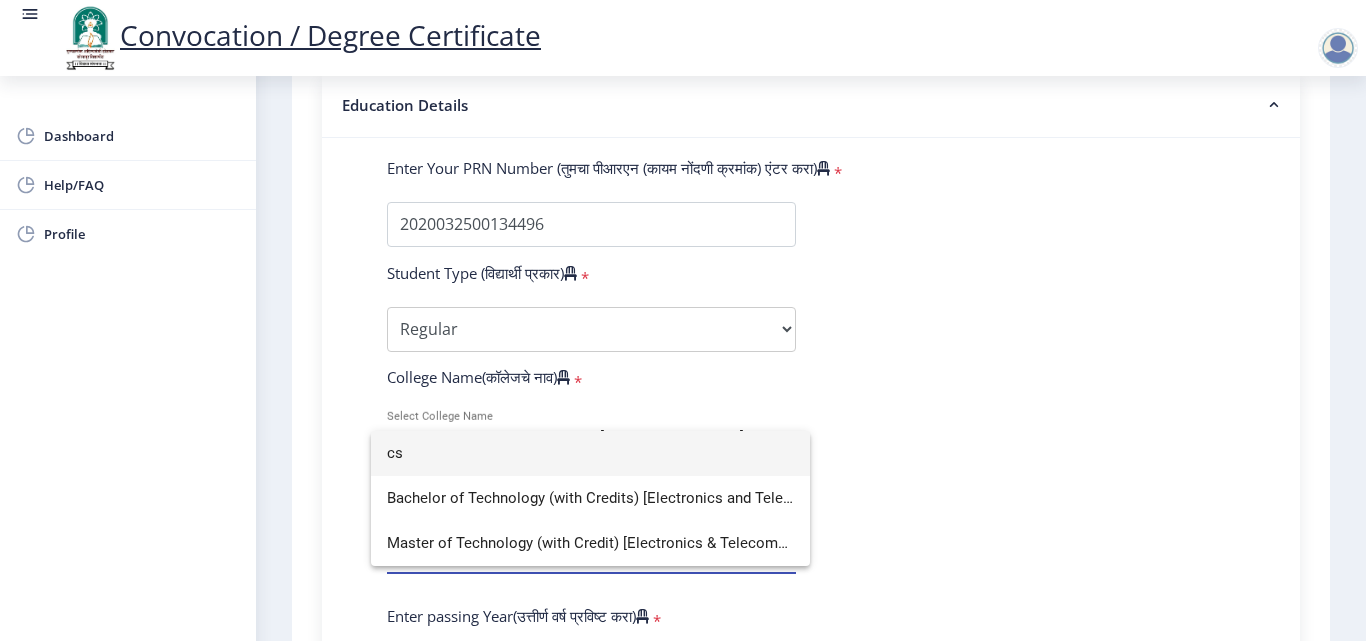 type on "c" 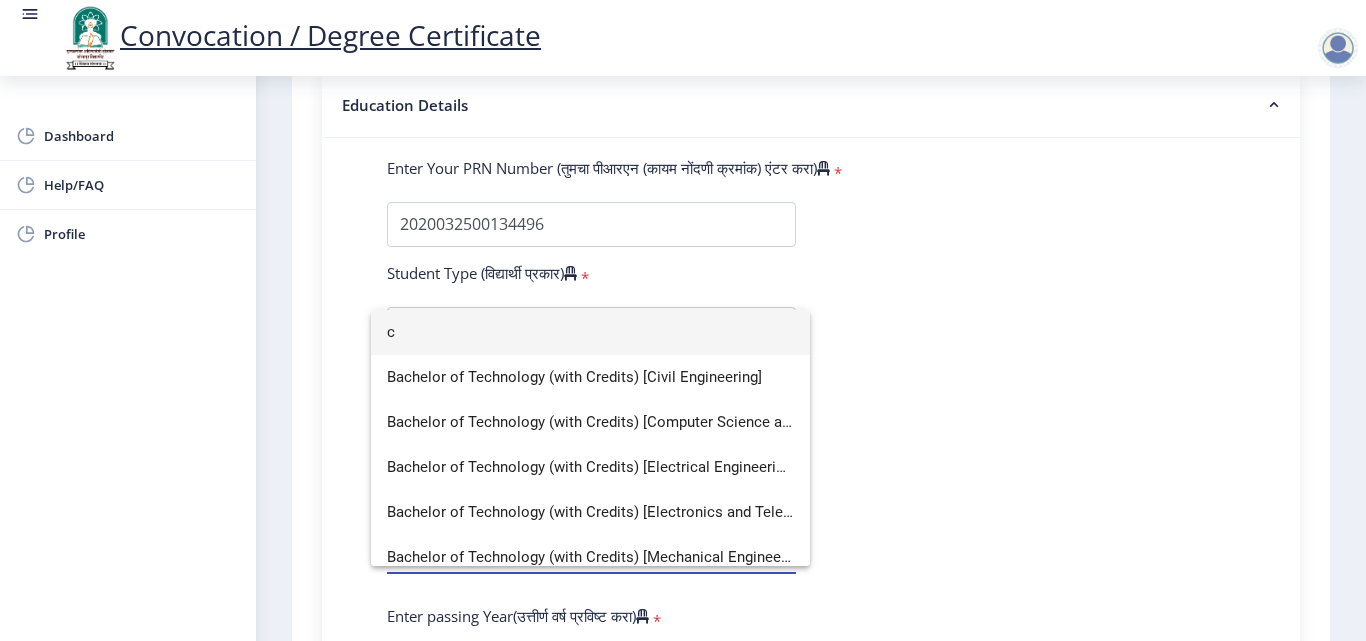 type 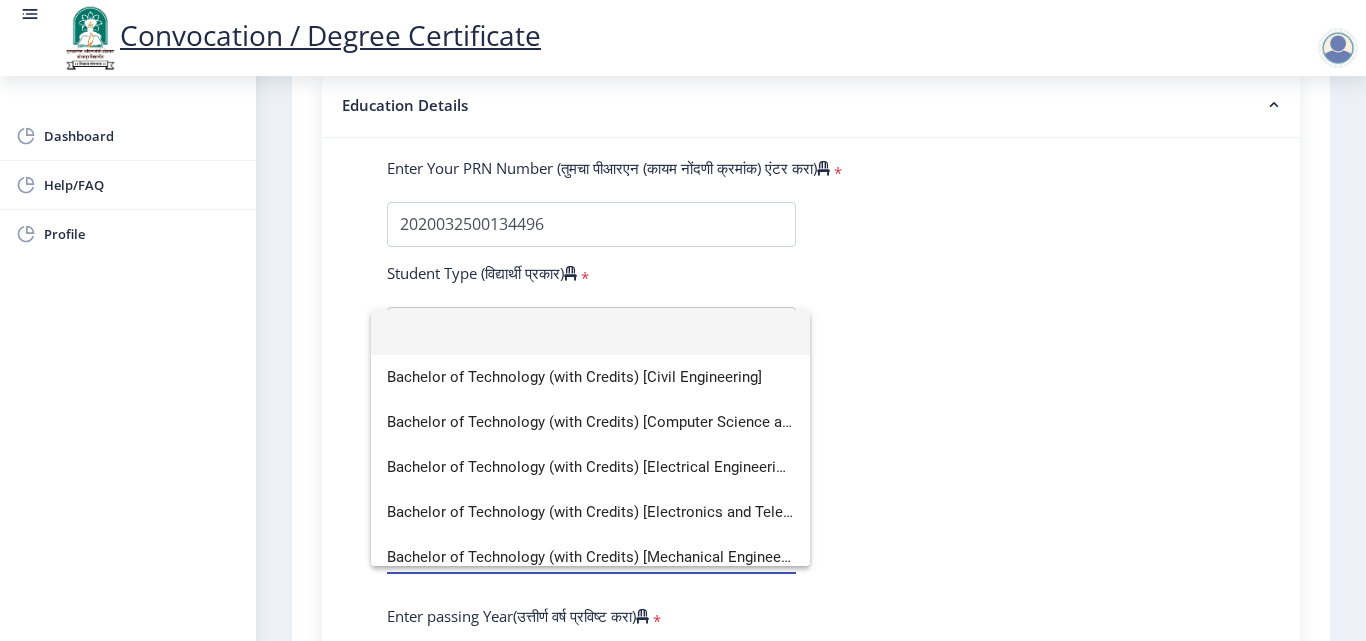 click 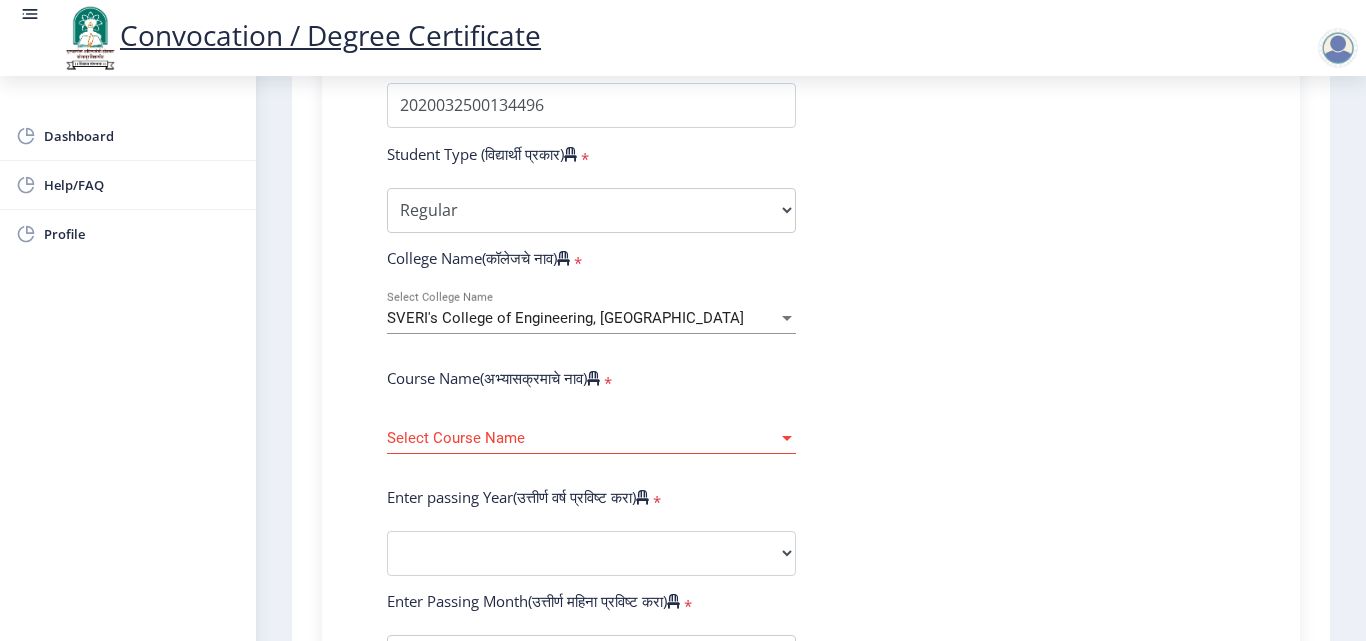 scroll, scrollTop: 643, scrollLeft: 0, axis: vertical 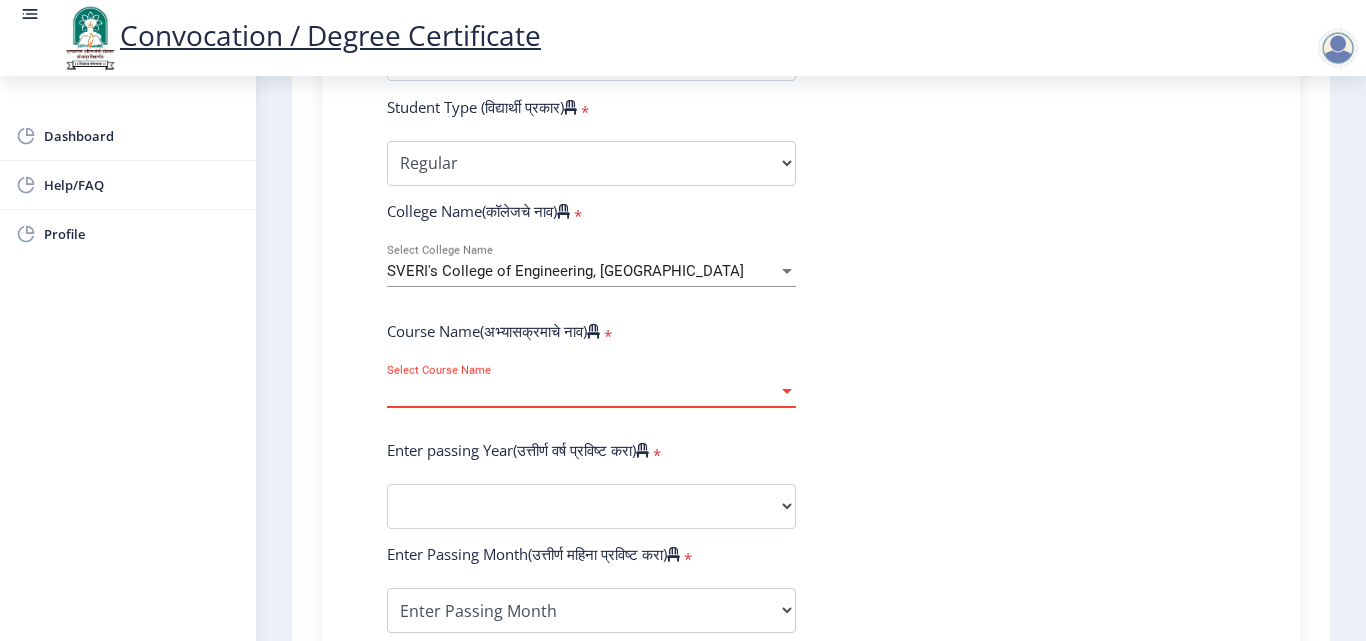 click on "Select Course Name" at bounding box center (582, 391) 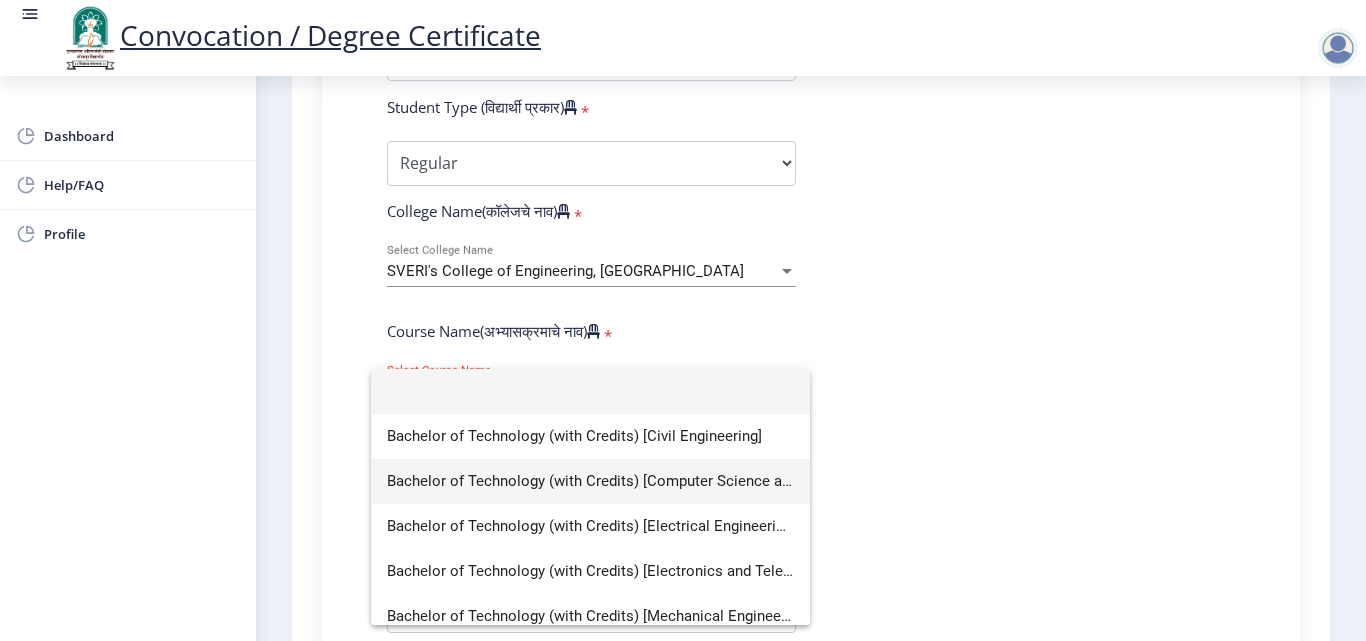 click on "Bachelor of Technology (with Credits) [Computer Science and Engineering]" at bounding box center (590, 481) 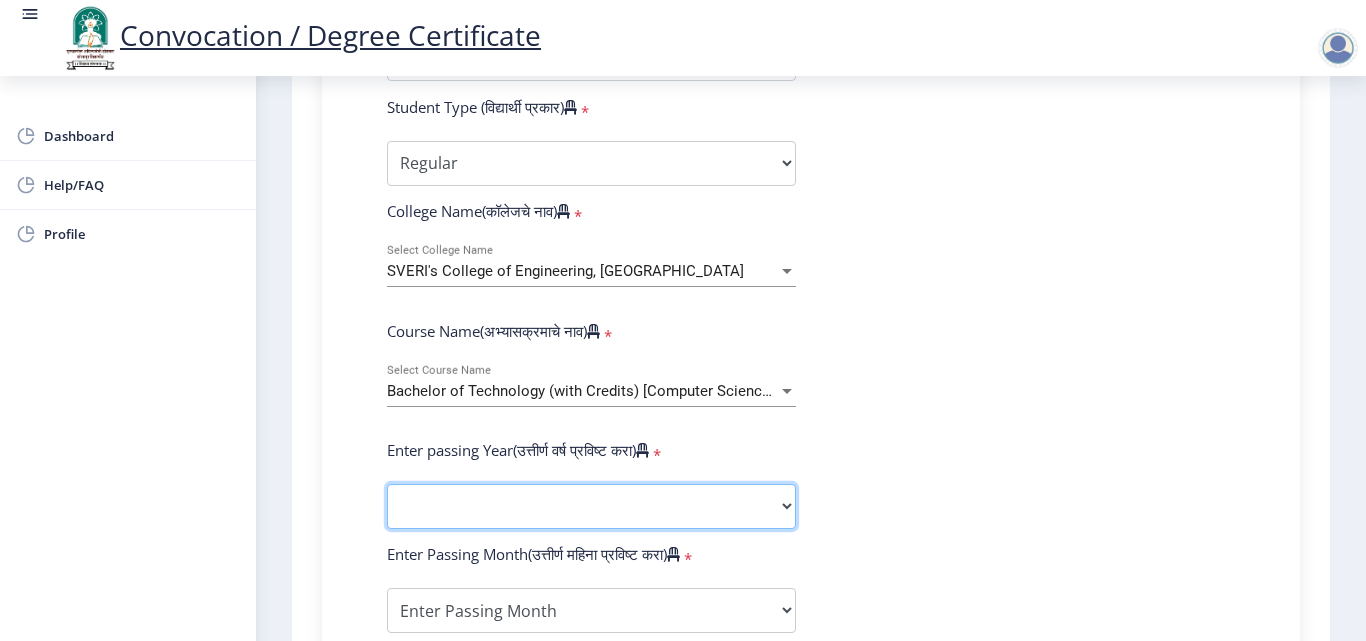 click on "2025   2024   2023   2022   2021   2020   2019   2018   2017   2016   2015   2014   2013   2012   2011   2010   2009   2008   2007   2006   2005   2004   2003   2002   2001   2000   1999   1998   1997   1996   1995   1994   1993   1992   1991   1990   1989   1988   1987   1986   1985   1984   1983   1982   1981   1980   1979   1978   1977   1976" 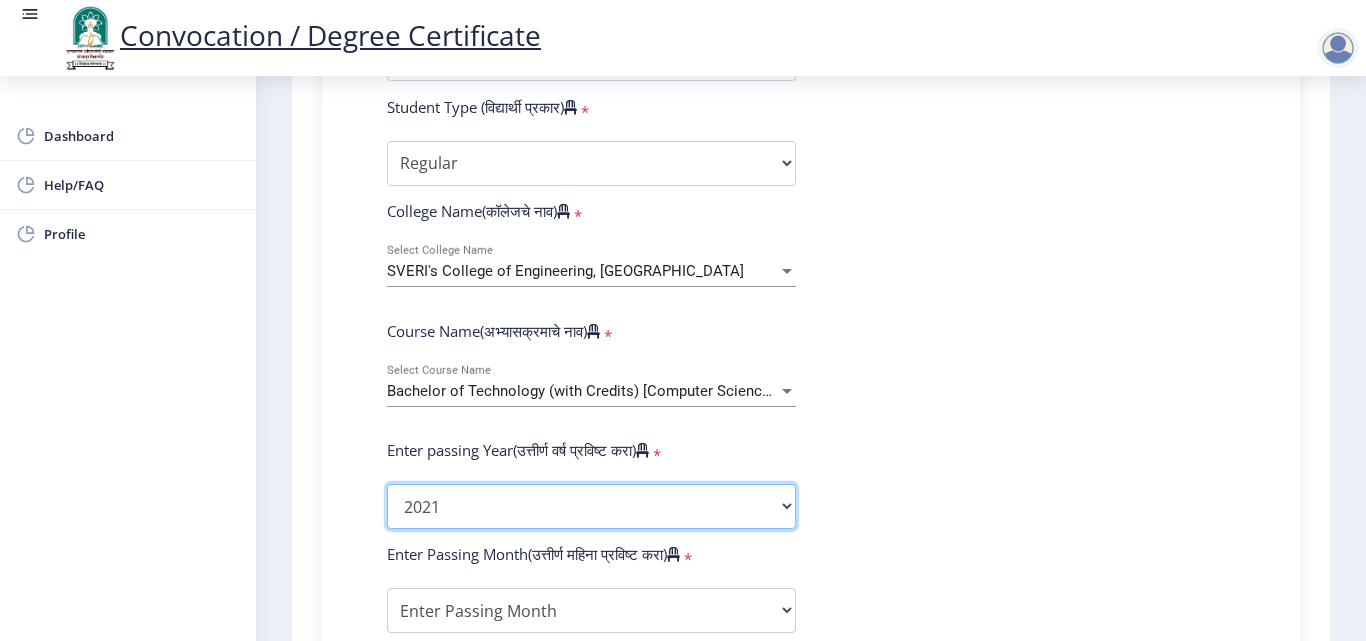 click on "2025   2024   2023   2022   2021   2020   2019   2018   2017   2016   2015   2014   2013   2012   2011   2010   2009   2008   2007   2006   2005   2004   2003   2002   2001   2000   1999   1998   1997   1996   1995   1994   1993   1992   1991   1990   1989   1988   1987   1986   1985   1984   1983   1982   1981   1980   1979   1978   1977   1976" 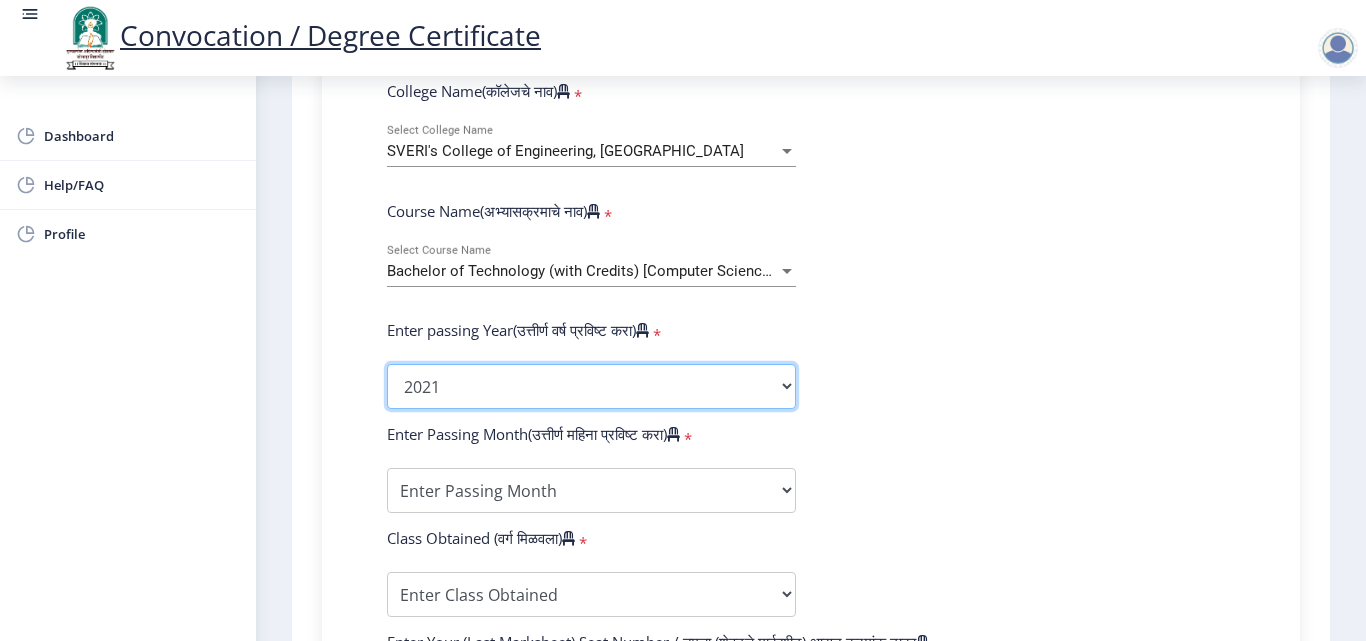 scroll, scrollTop: 810, scrollLeft: 0, axis: vertical 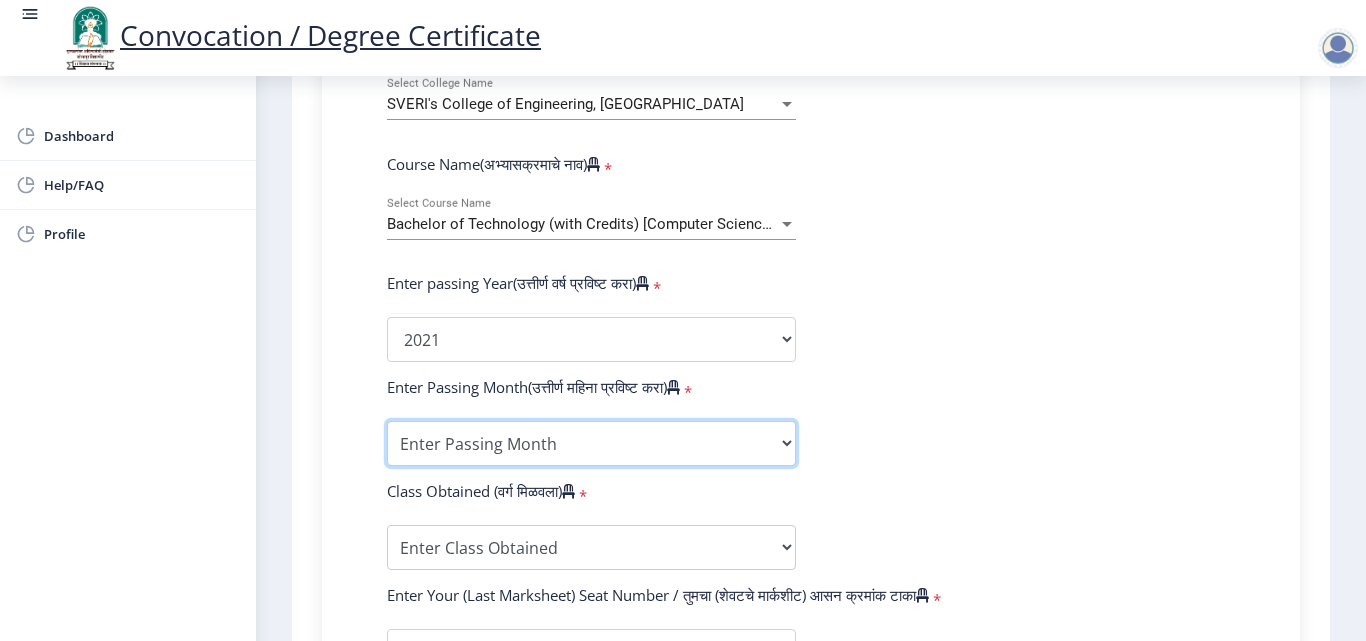 click on "Enter Passing Month March April May October November December" at bounding box center [591, 443] 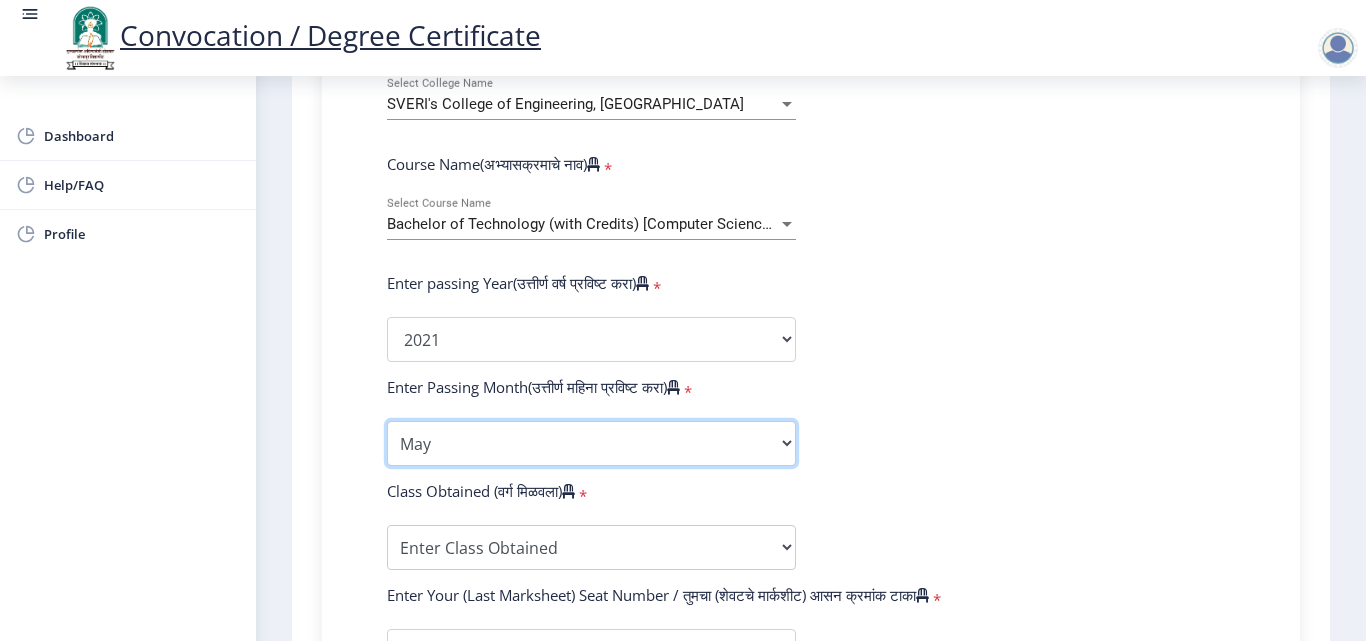 click on "Enter Passing Month March April May October November December" at bounding box center [591, 443] 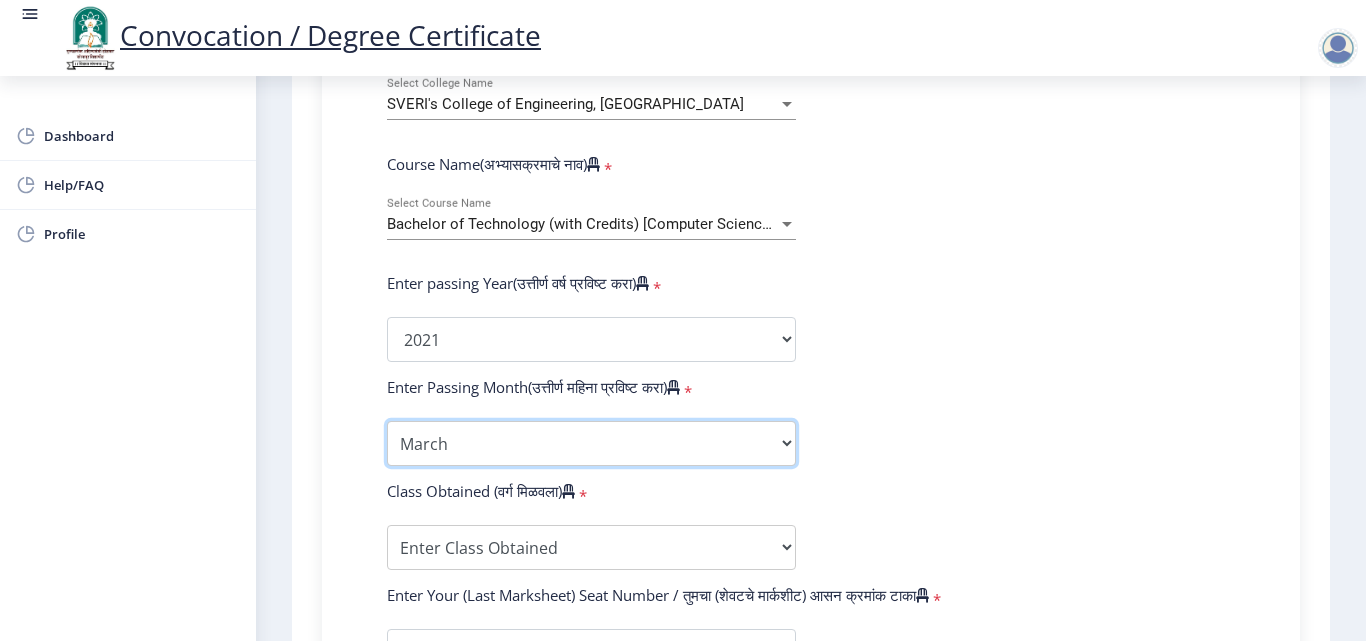 click on "Enter Passing Month March April May October November December" at bounding box center (591, 443) 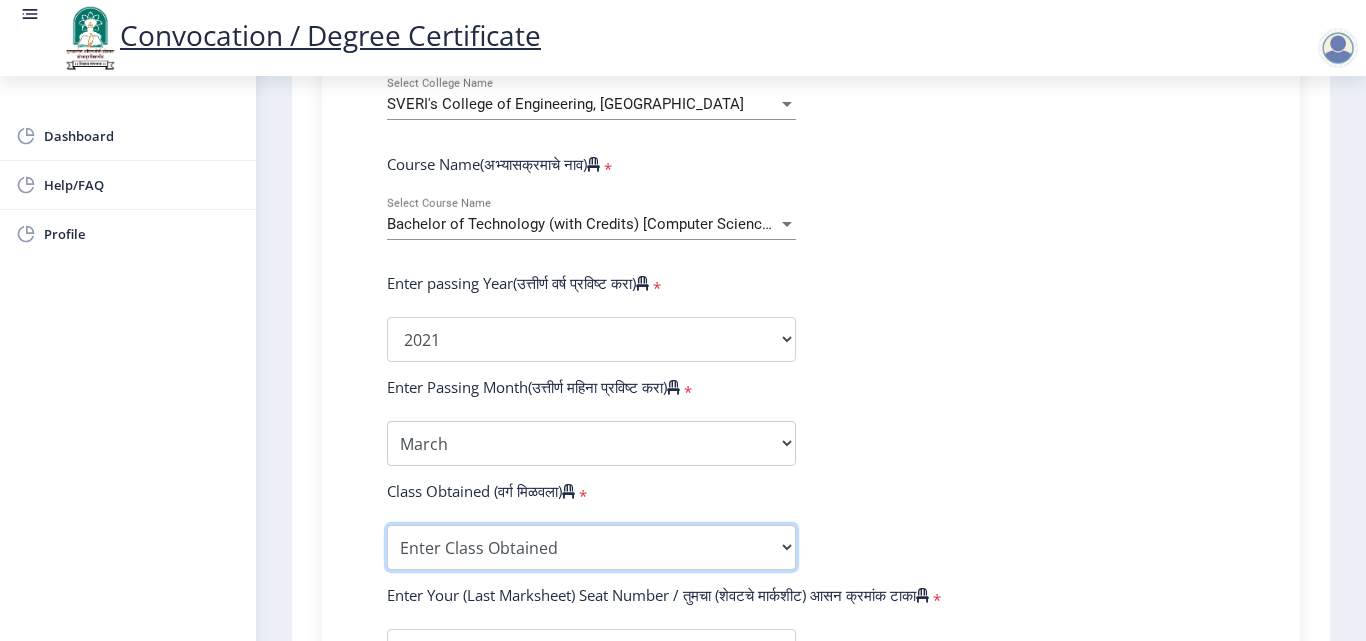 click on "Enter Class Obtained FIRST CLASS WITH DISTINCTION FIRST CLASS HIGHER SECOND CLASS SECOND CLASS PASS CLASS Grade O Grade A+ Grade A Grade B+ Grade B Grade C+ Grade C Grade D Grade E" at bounding box center (591, 547) 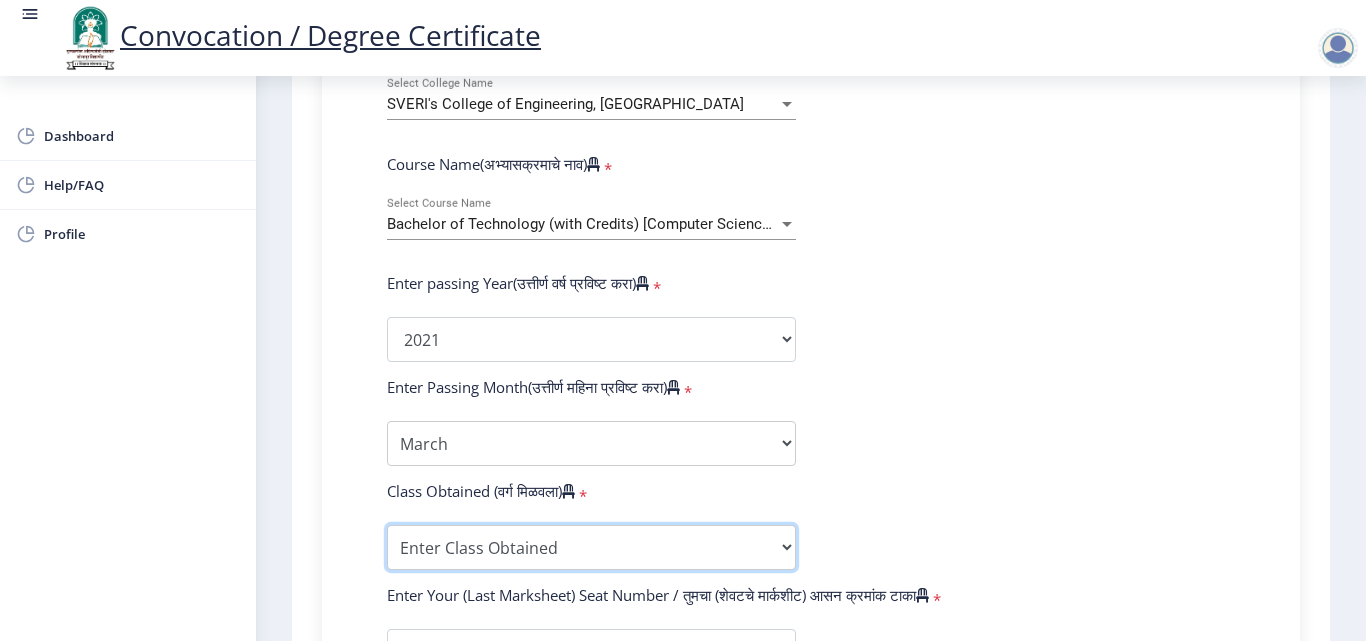 select on "Grade A" 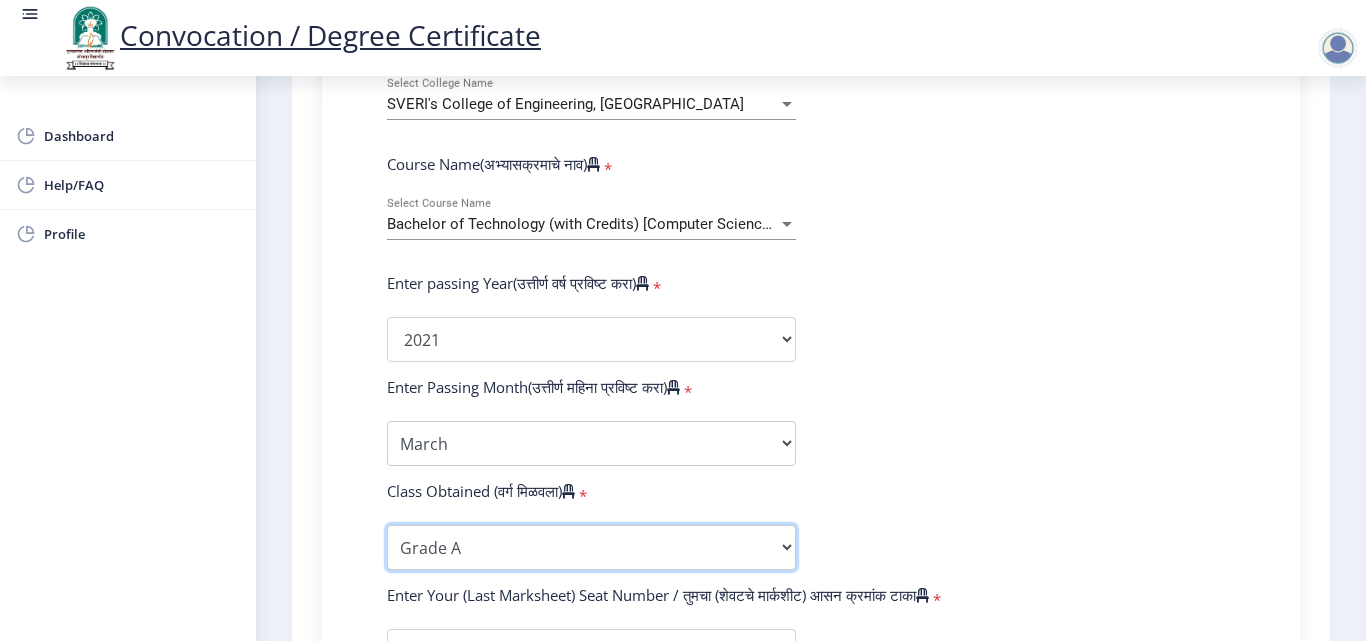 click on "Enter Class Obtained FIRST CLASS WITH DISTINCTION FIRST CLASS HIGHER SECOND CLASS SECOND CLASS PASS CLASS Grade O Grade A+ Grade A Grade B+ Grade B Grade C+ Grade C Grade D Grade E" at bounding box center [591, 547] 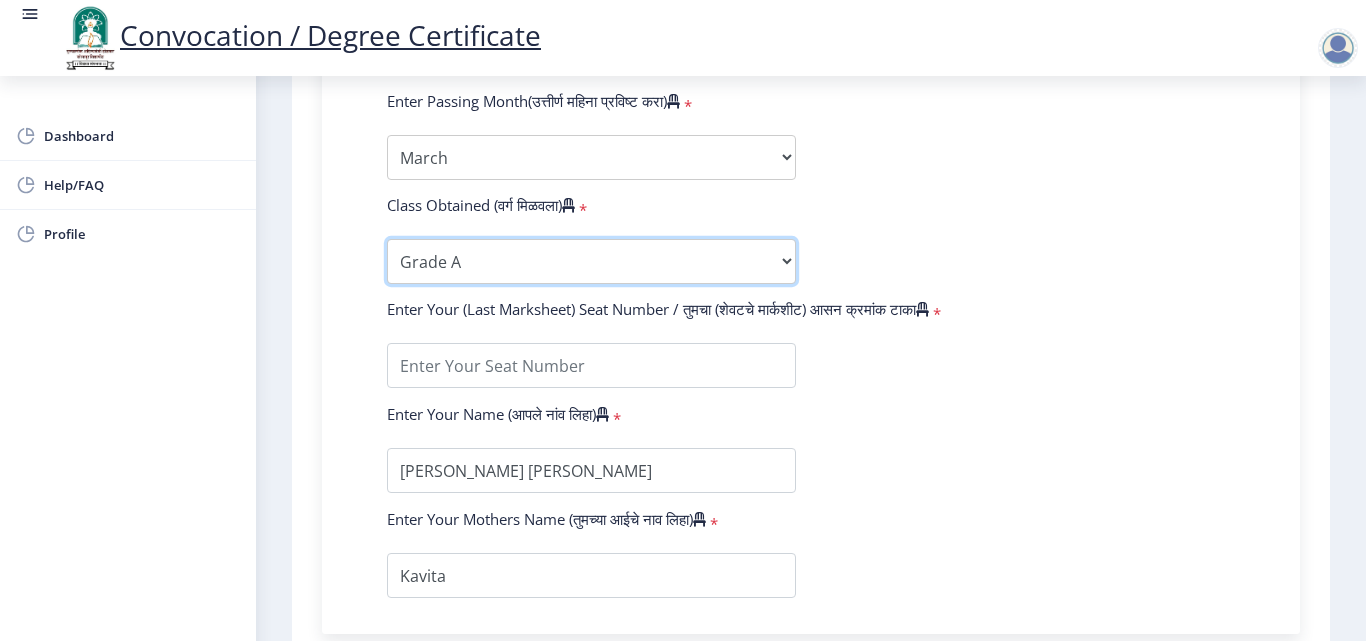 scroll, scrollTop: 1143, scrollLeft: 0, axis: vertical 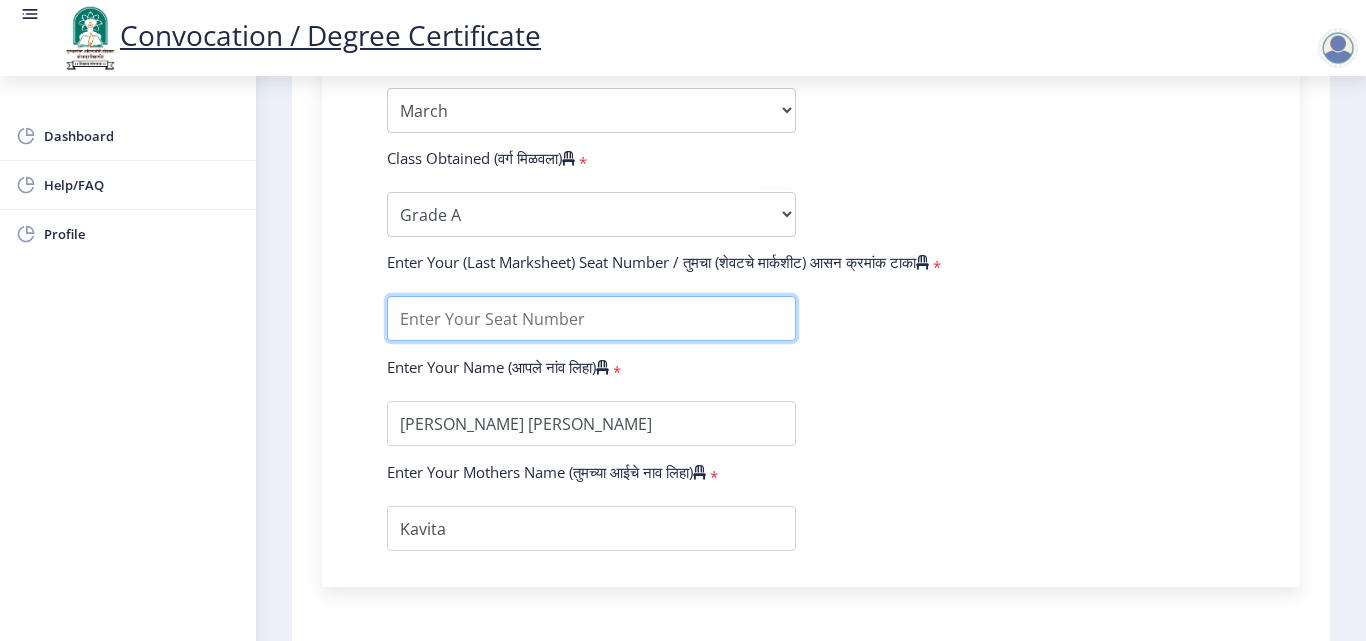 click at bounding box center (591, 318) 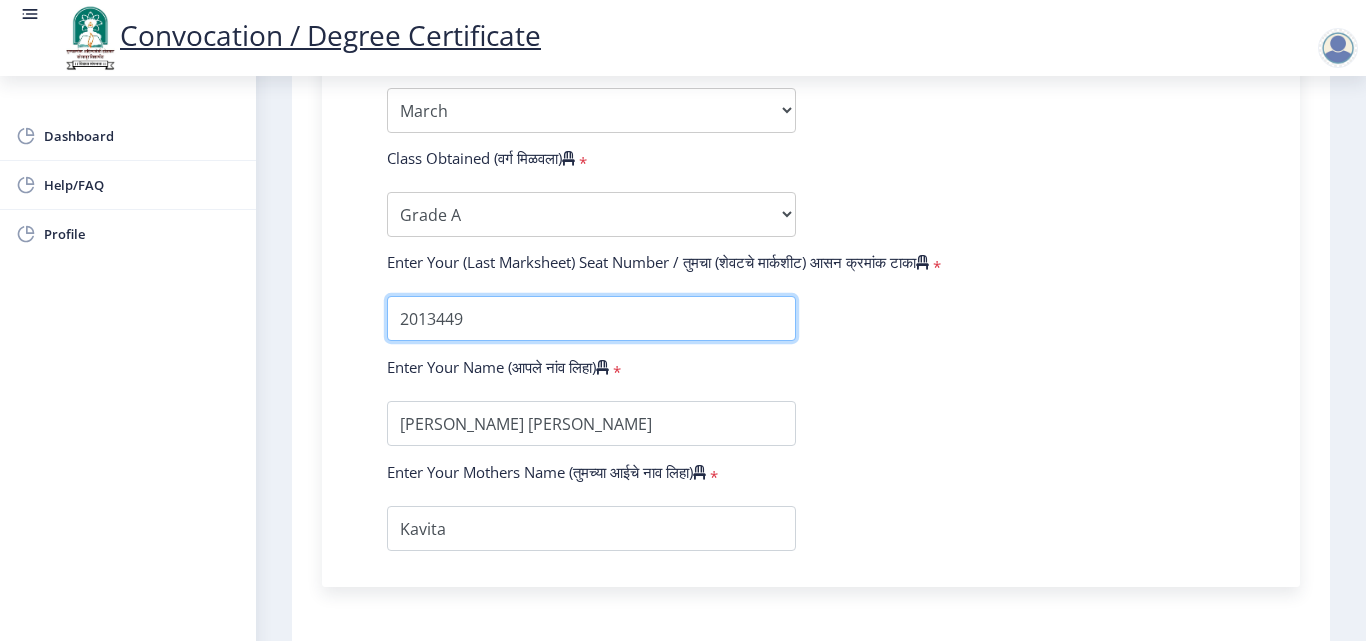 scroll, scrollTop: 1310, scrollLeft: 0, axis: vertical 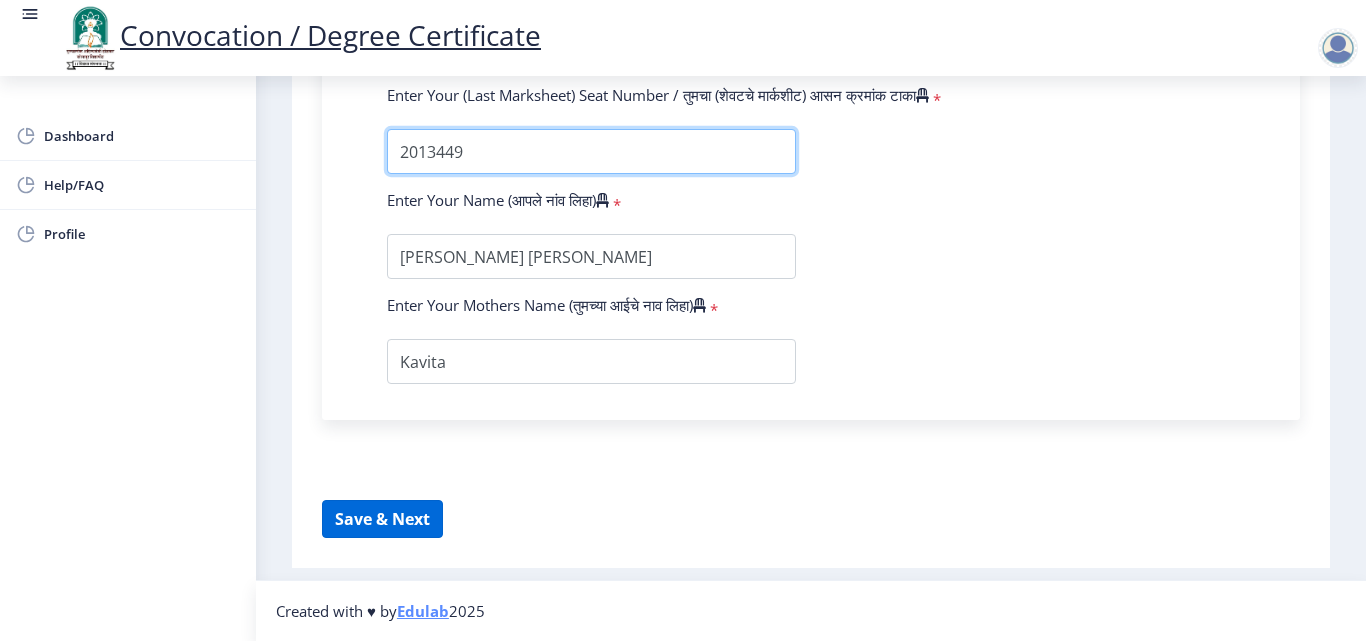 type on "2013449" 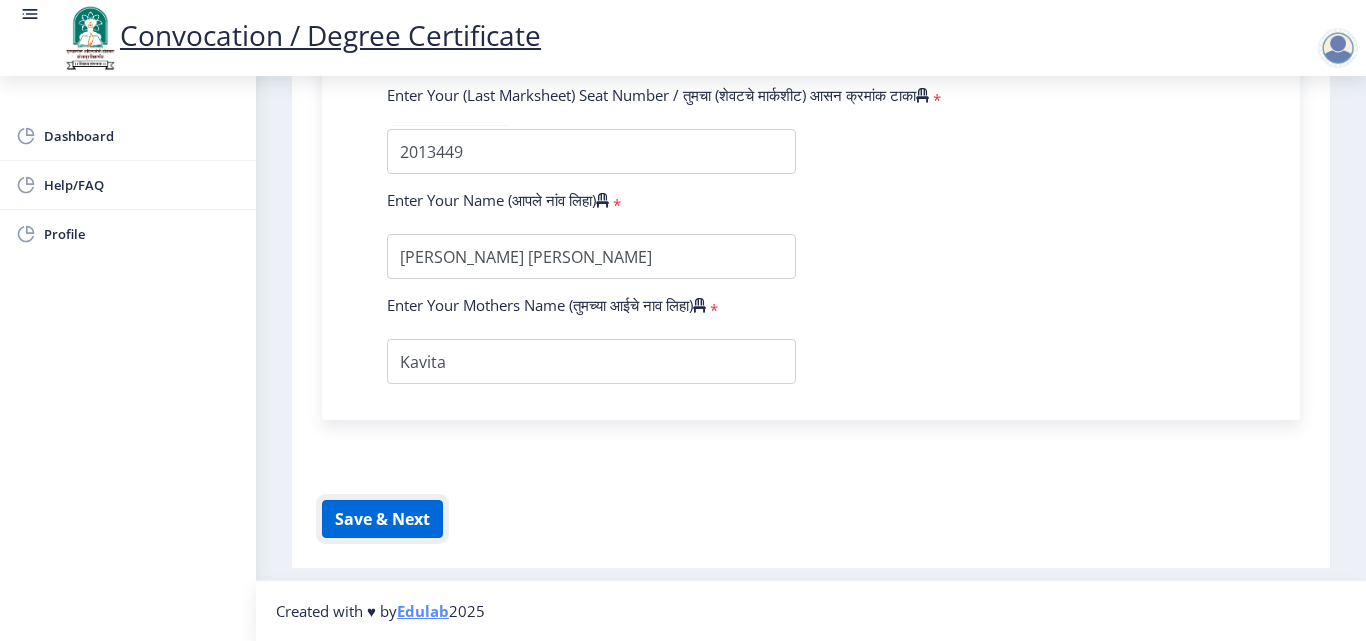 click on "Save & Next" 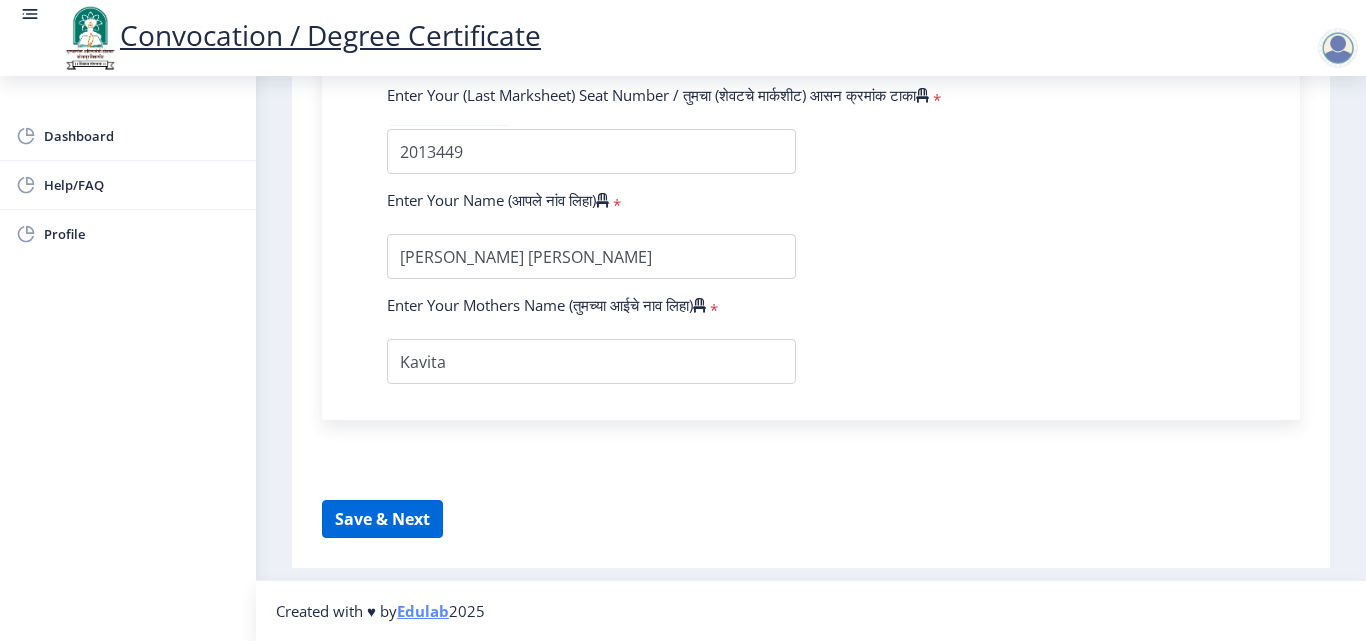 select 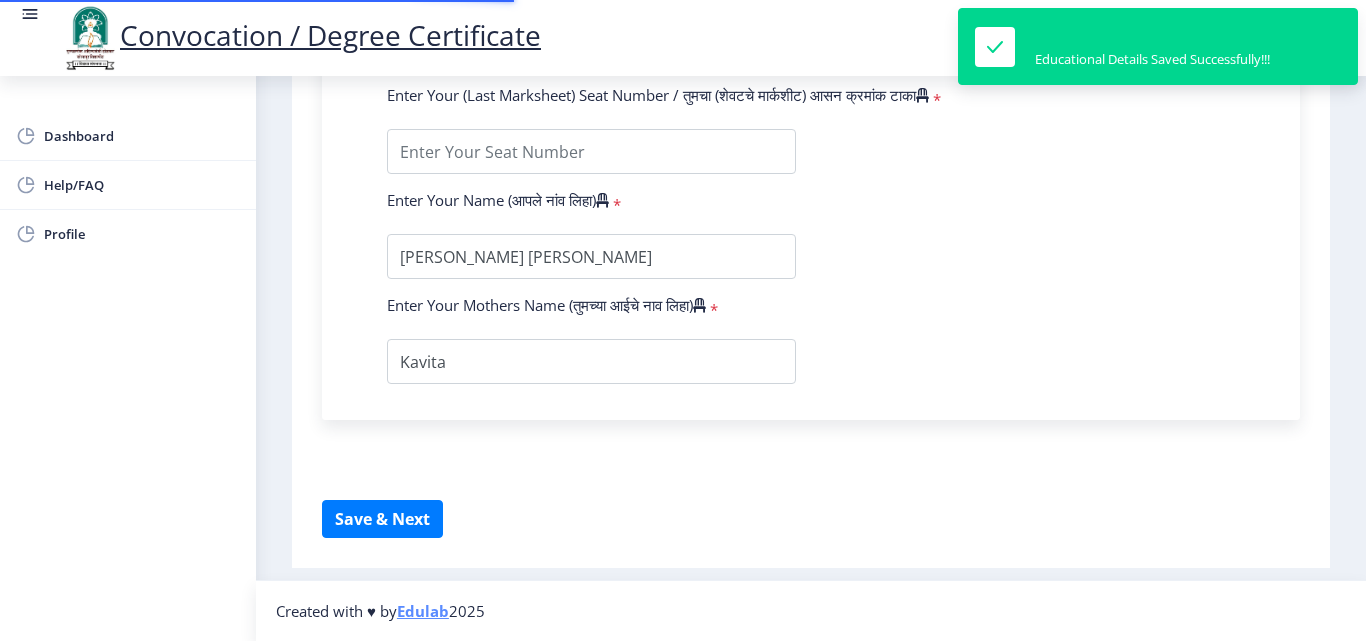 type on "2020032500134496" 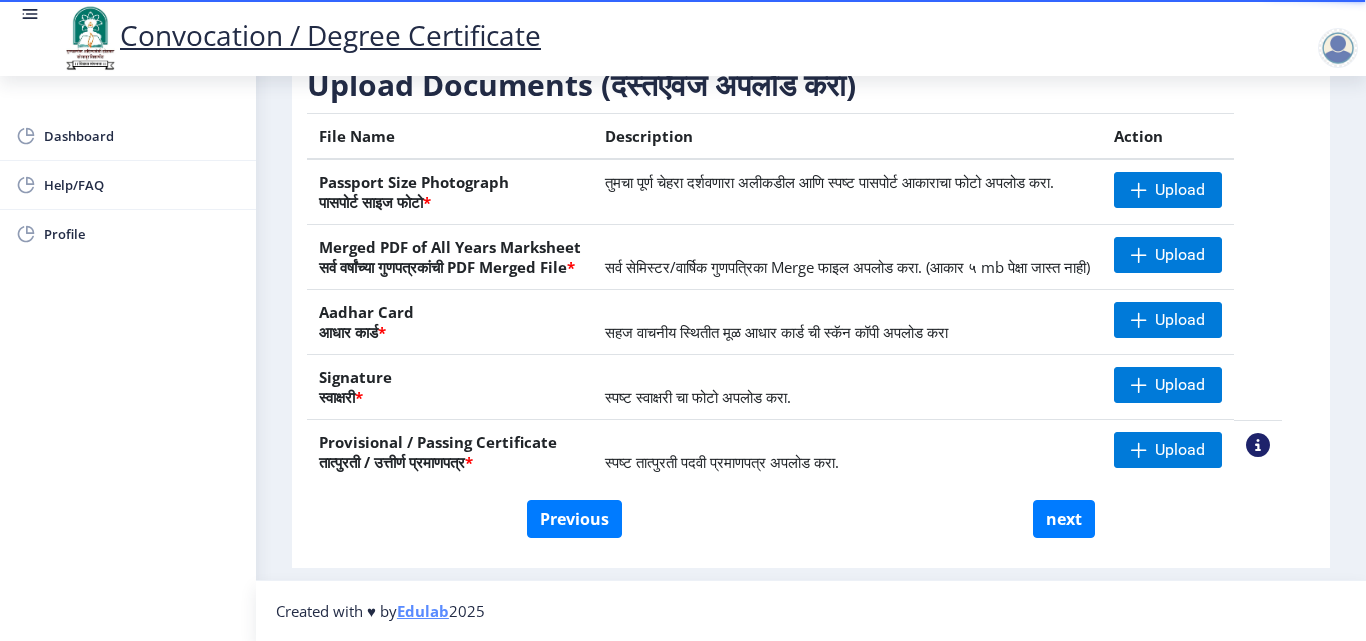 scroll, scrollTop: 369, scrollLeft: 0, axis: vertical 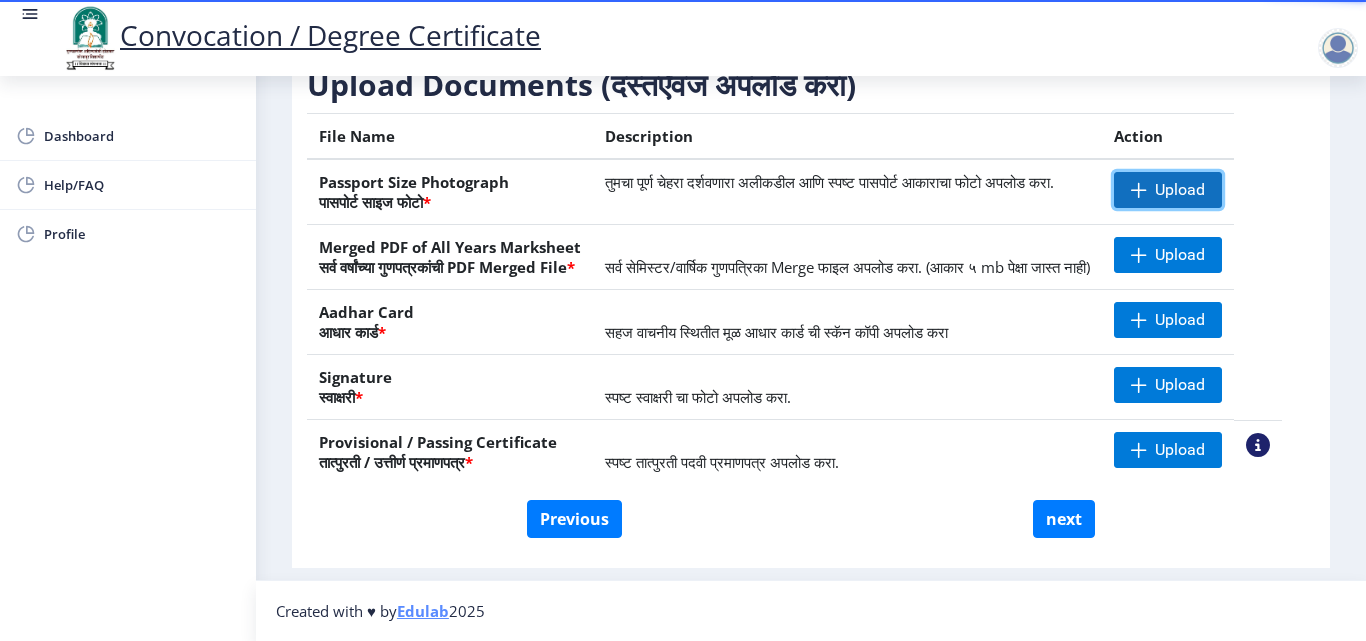 click on "Upload" 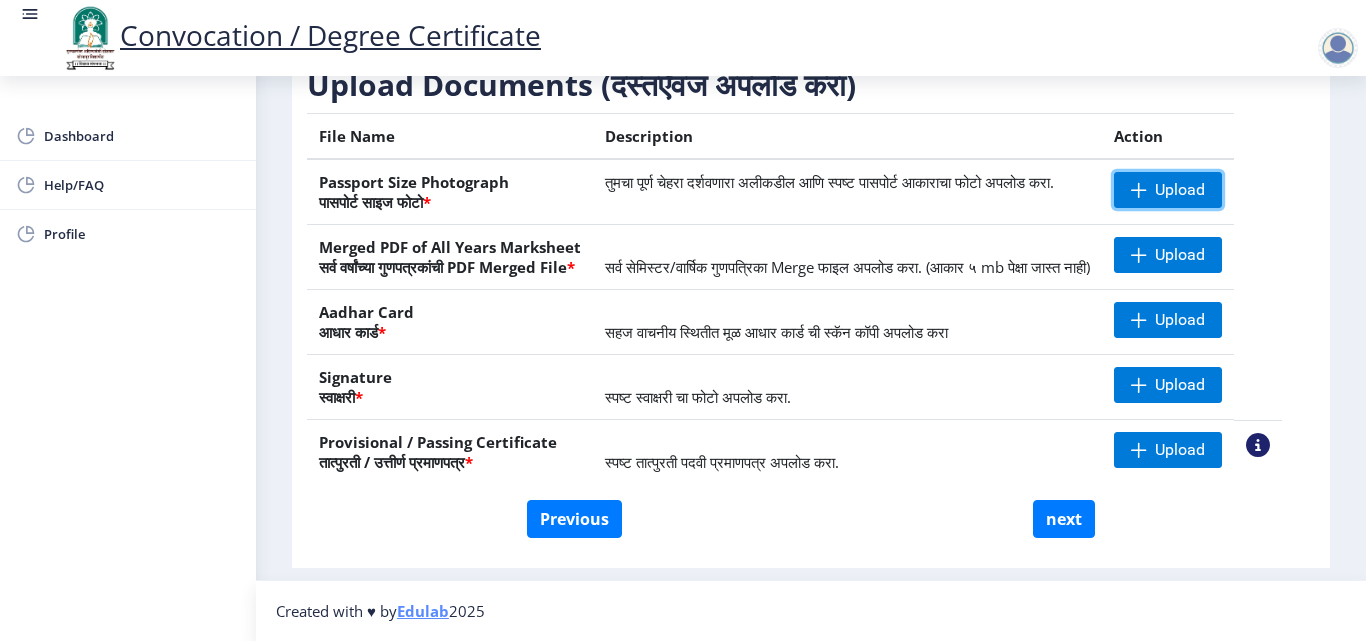 scroll, scrollTop: 369, scrollLeft: 0, axis: vertical 